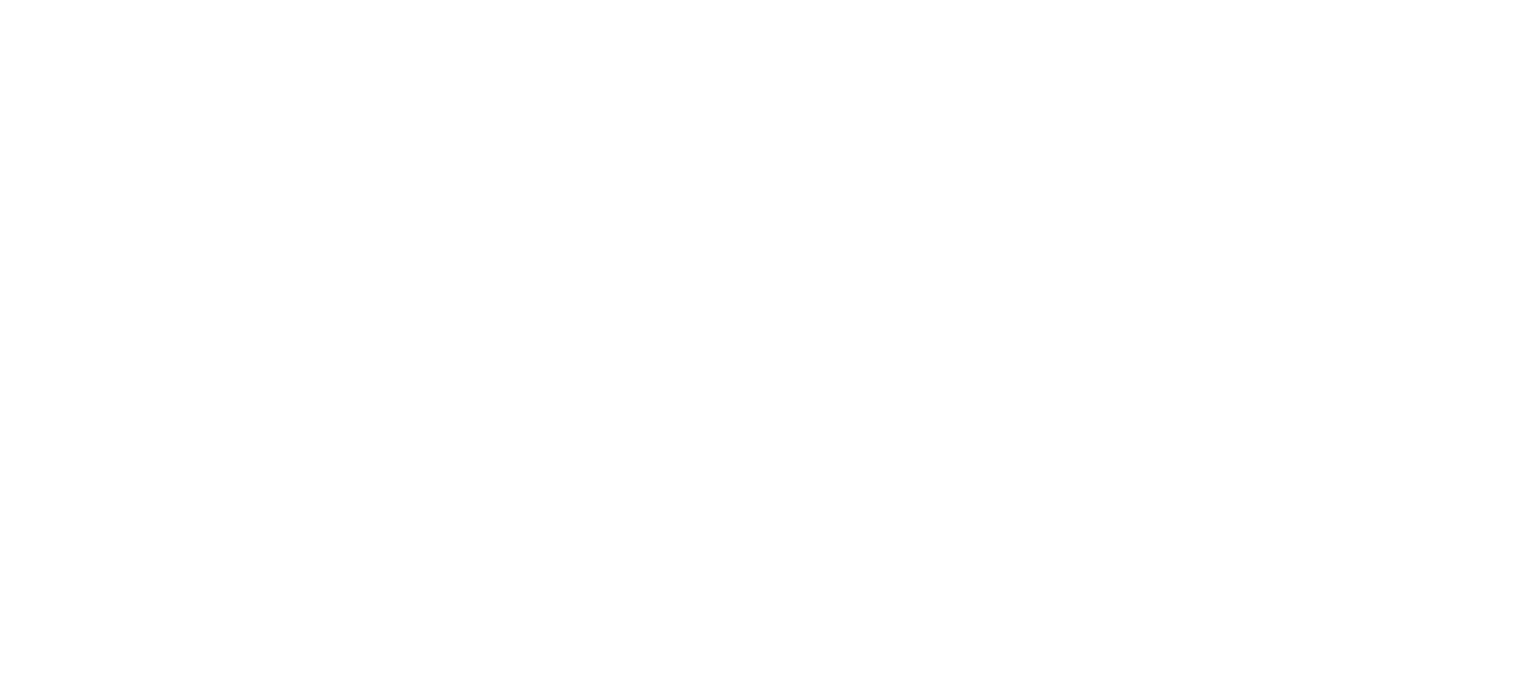scroll, scrollTop: 0, scrollLeft: 0, axis: both 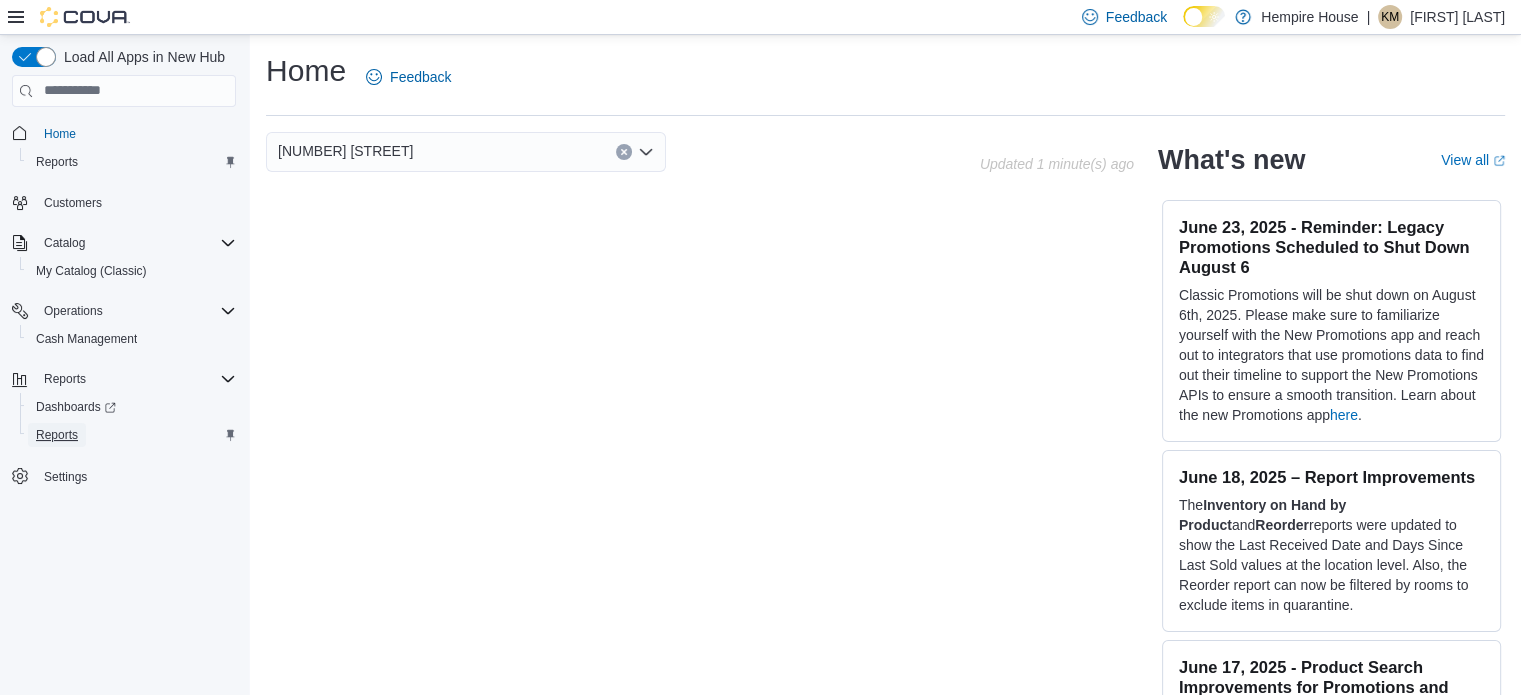 click on "Reports" at bounding box center [57, 435] 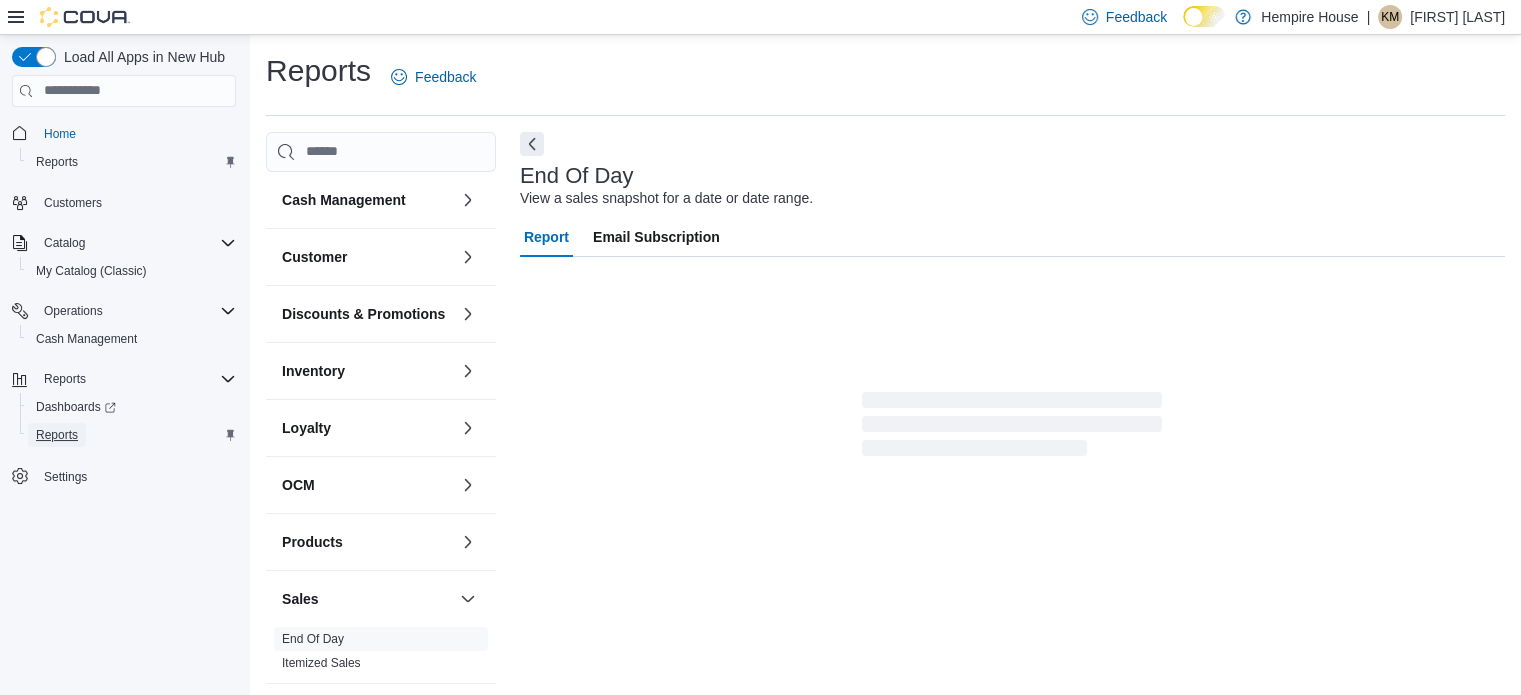 scroll, scrollTop: 13, scrollLeft: 0, axis: vertical 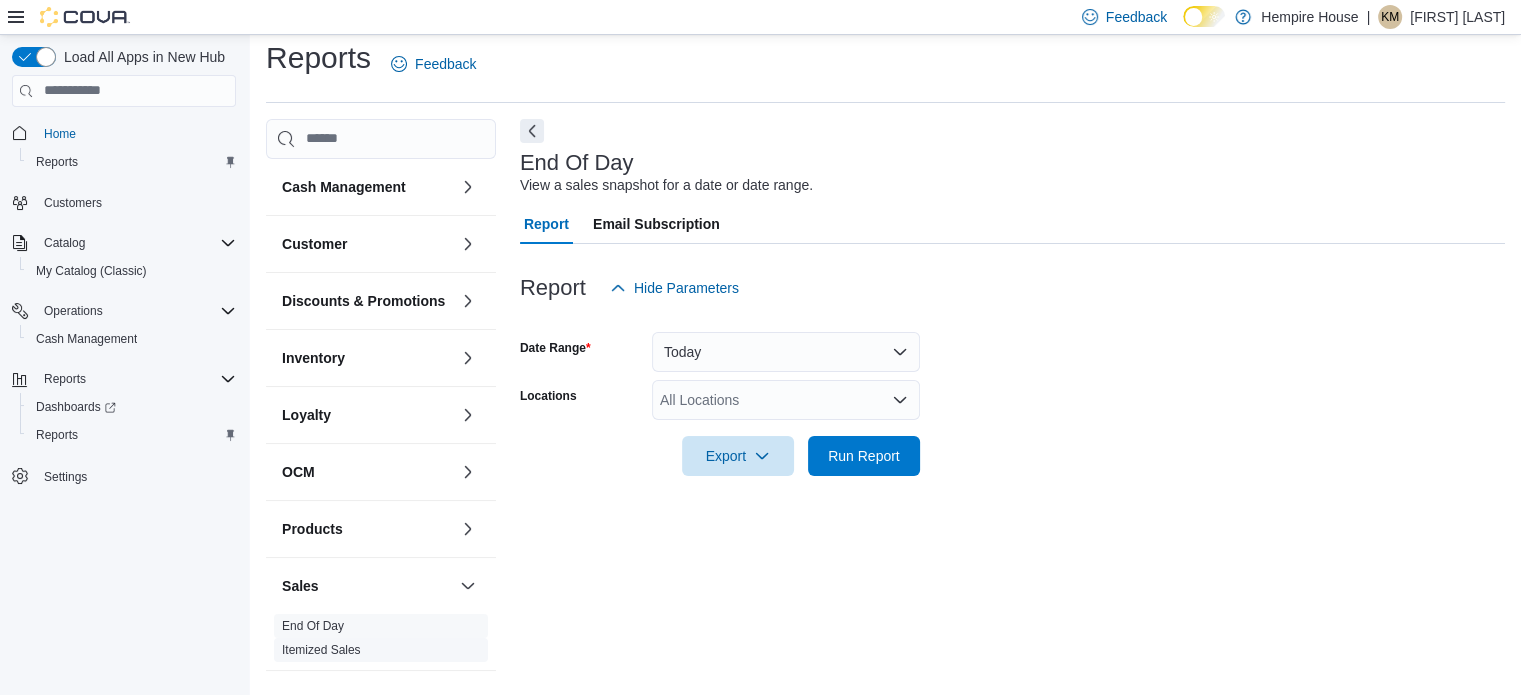 click on "Itemized Sales" at bounding box center (381, 650) 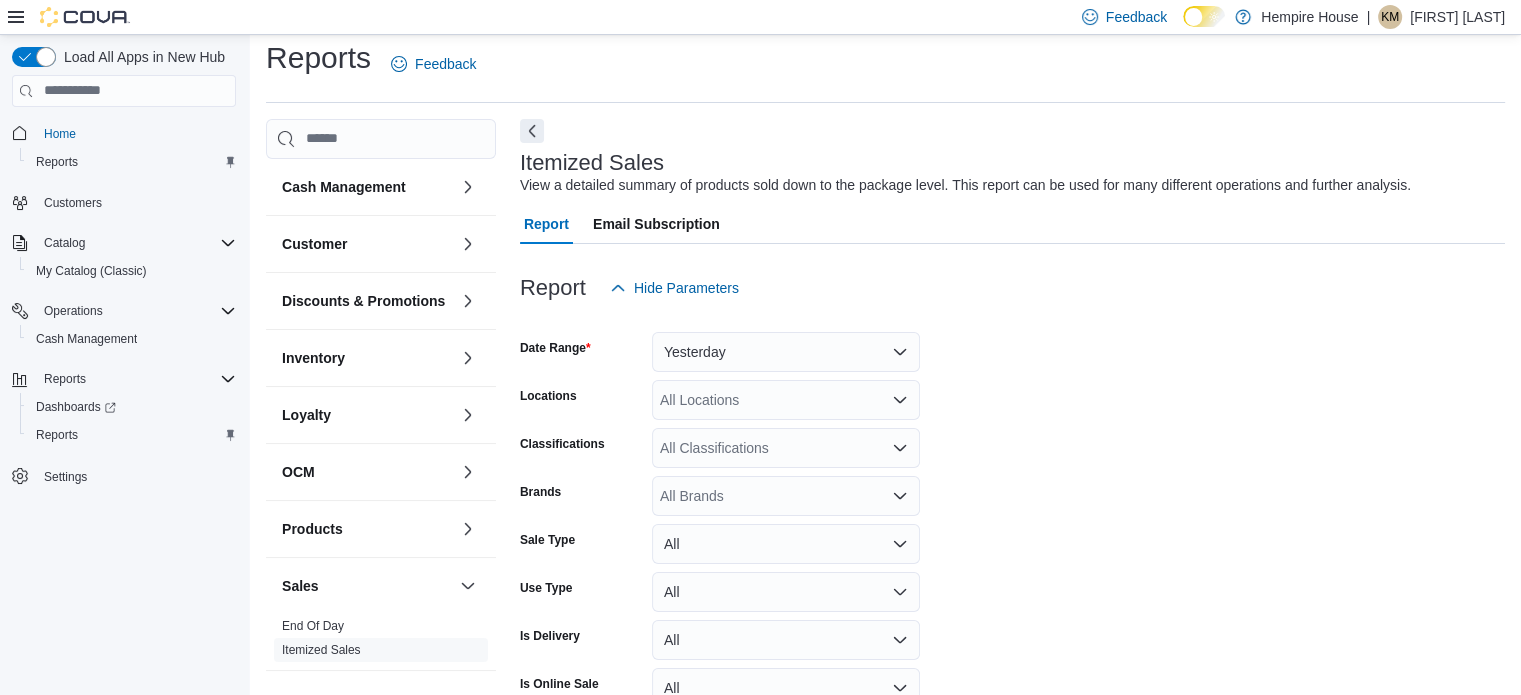 scroll, scrollTop: 46, scrollLeft: 0, axis: vertical 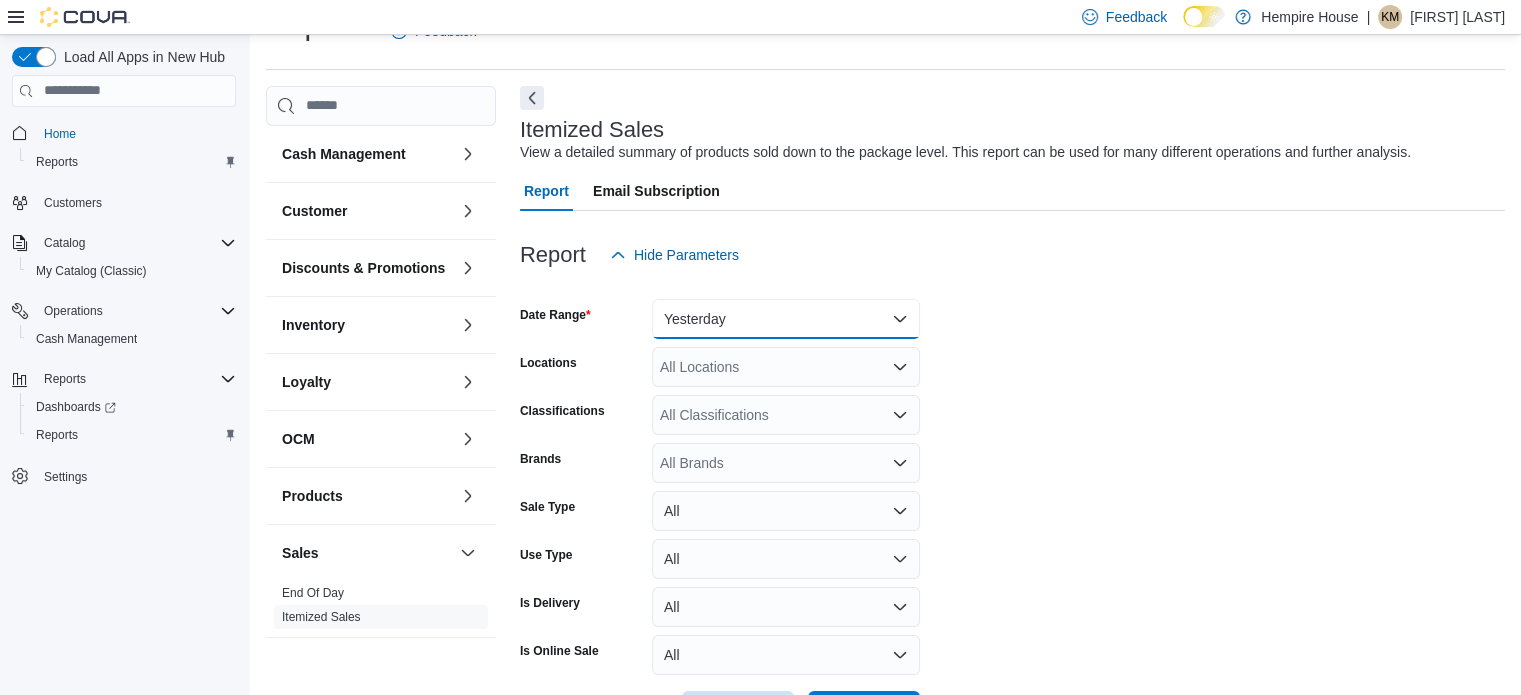click on "Yesterday" at bounding box center [786, 319] 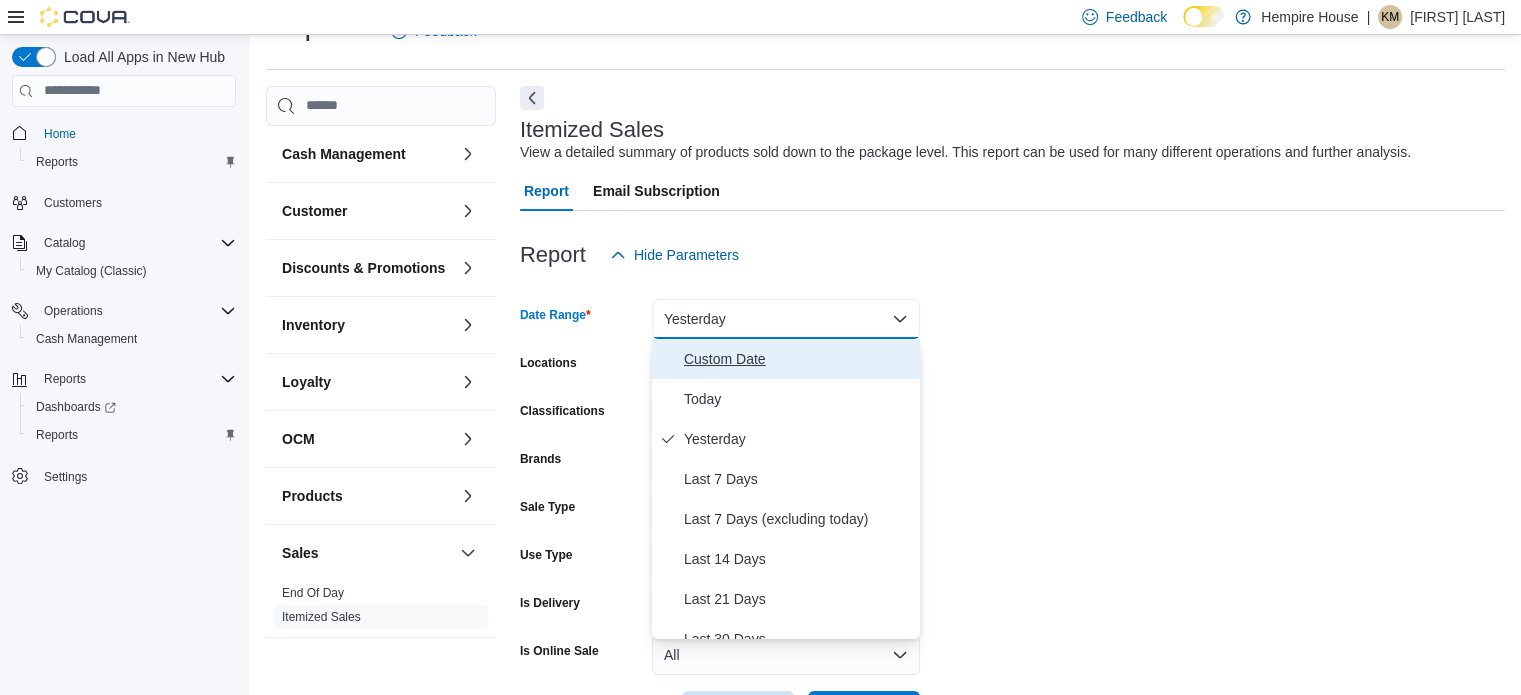 click on "Custom Date" at bounding box center (798, 359) 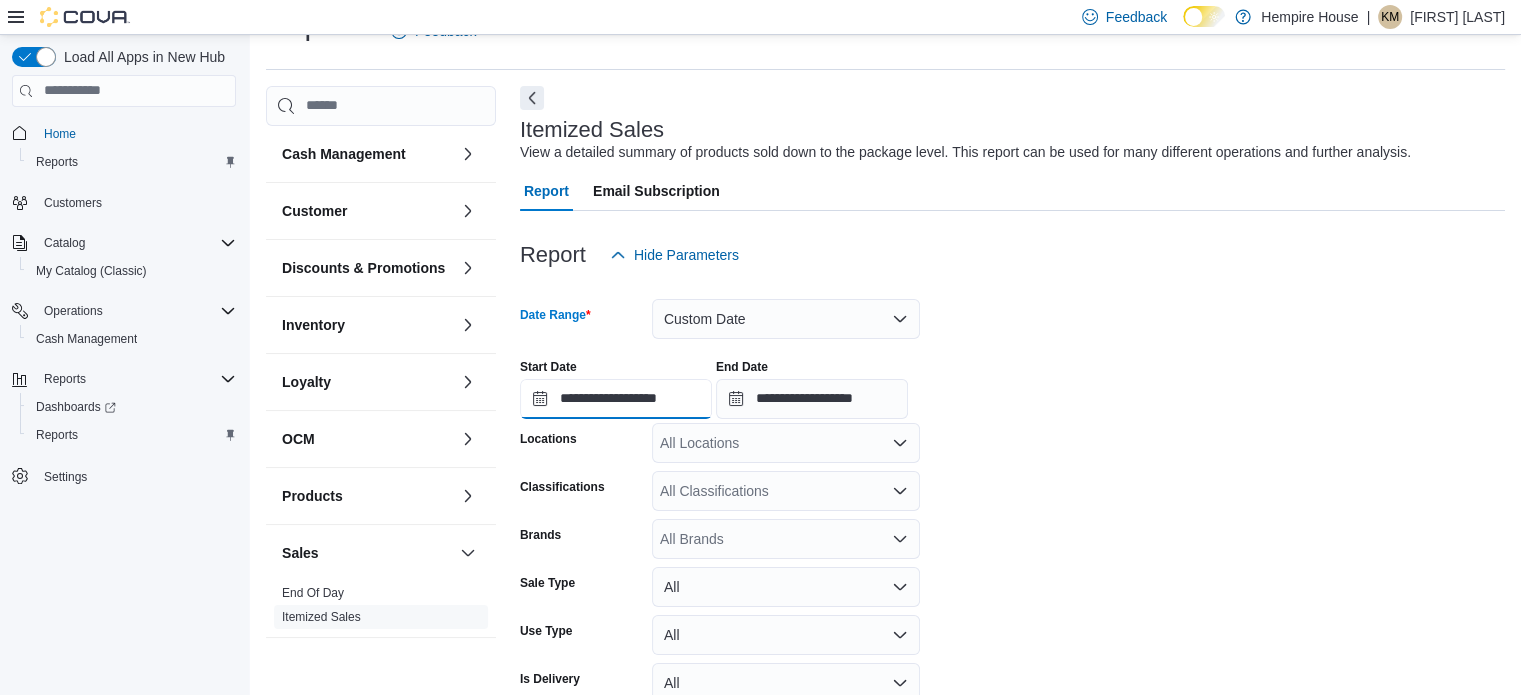 click on "**********" at bounding box center [616, 399] 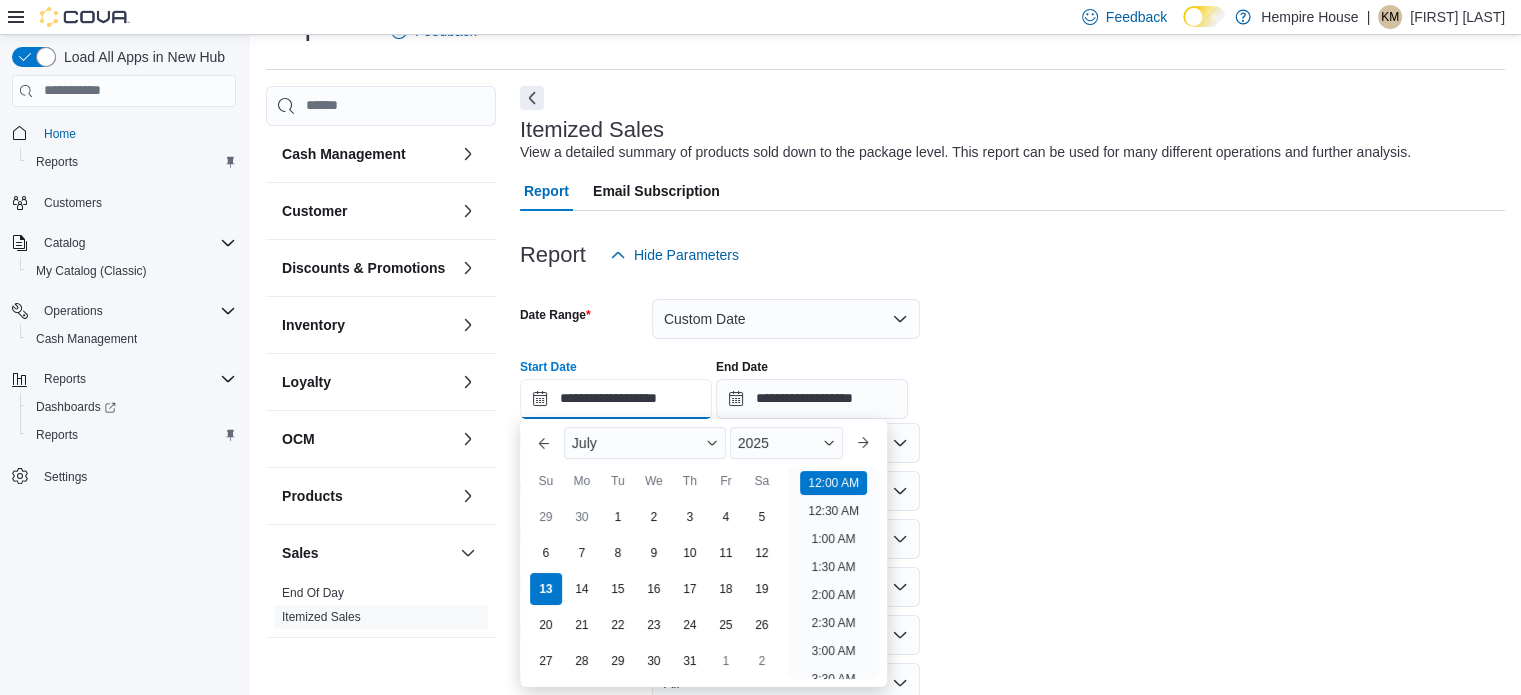 scroll, scrollTop: 62, scrollLeft: 0, axis: vertical 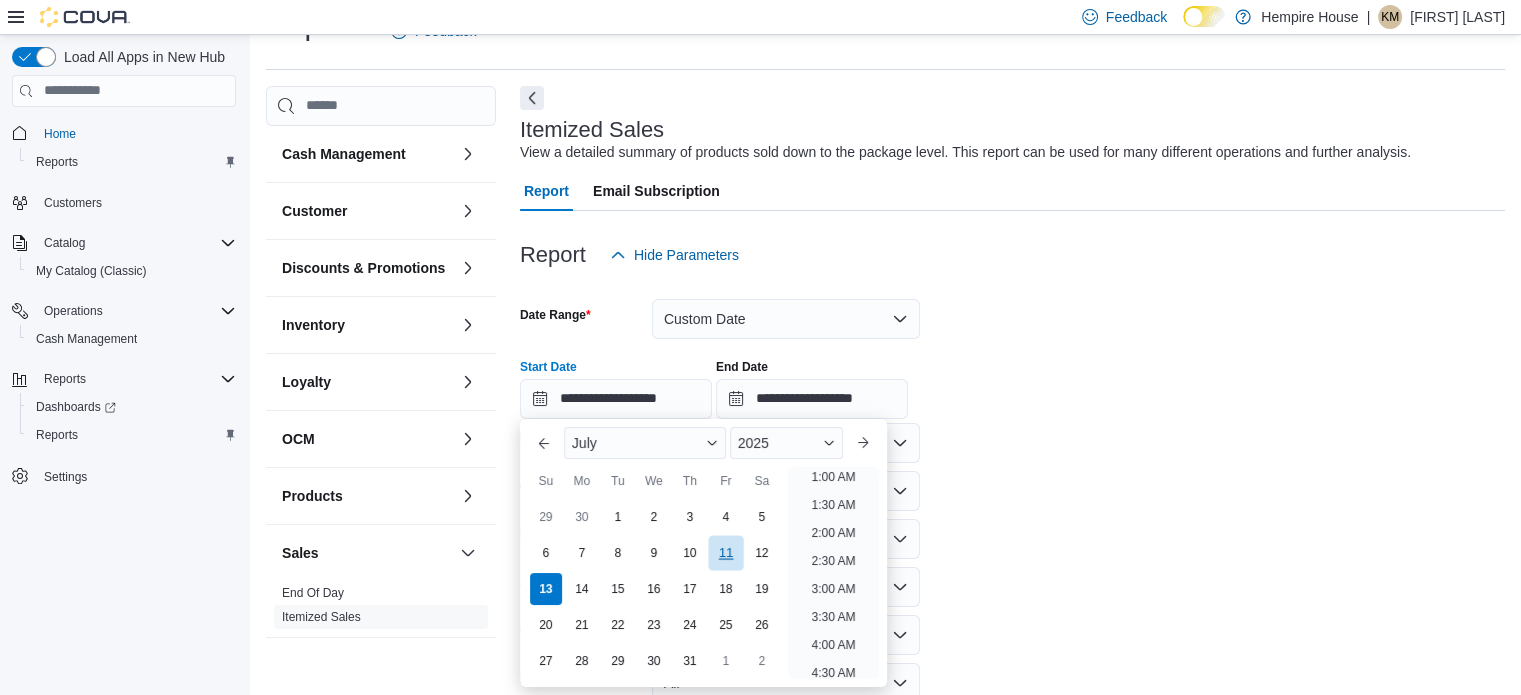 click on "11" at bounding box center (725, 552) 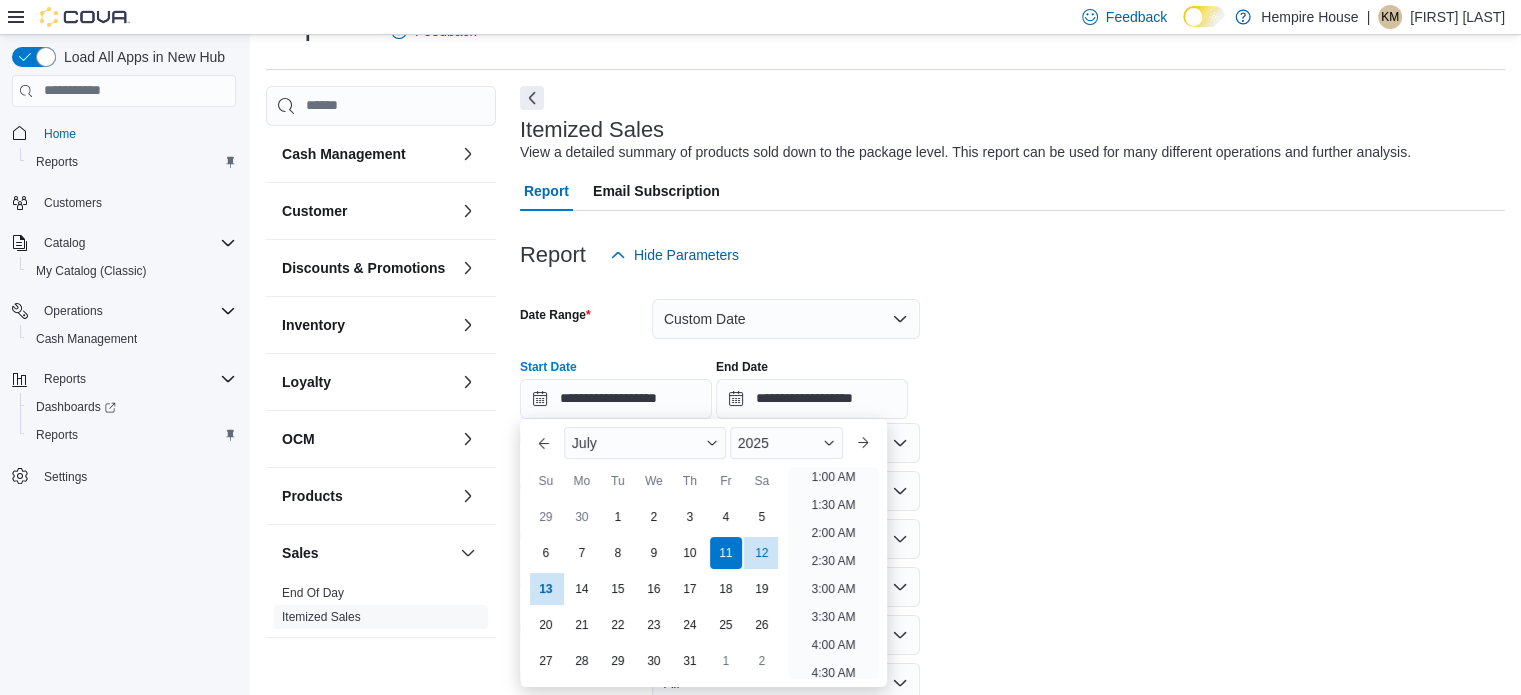 scroll, scrollTop: 4, scrollLeft: 0, axis: vertical 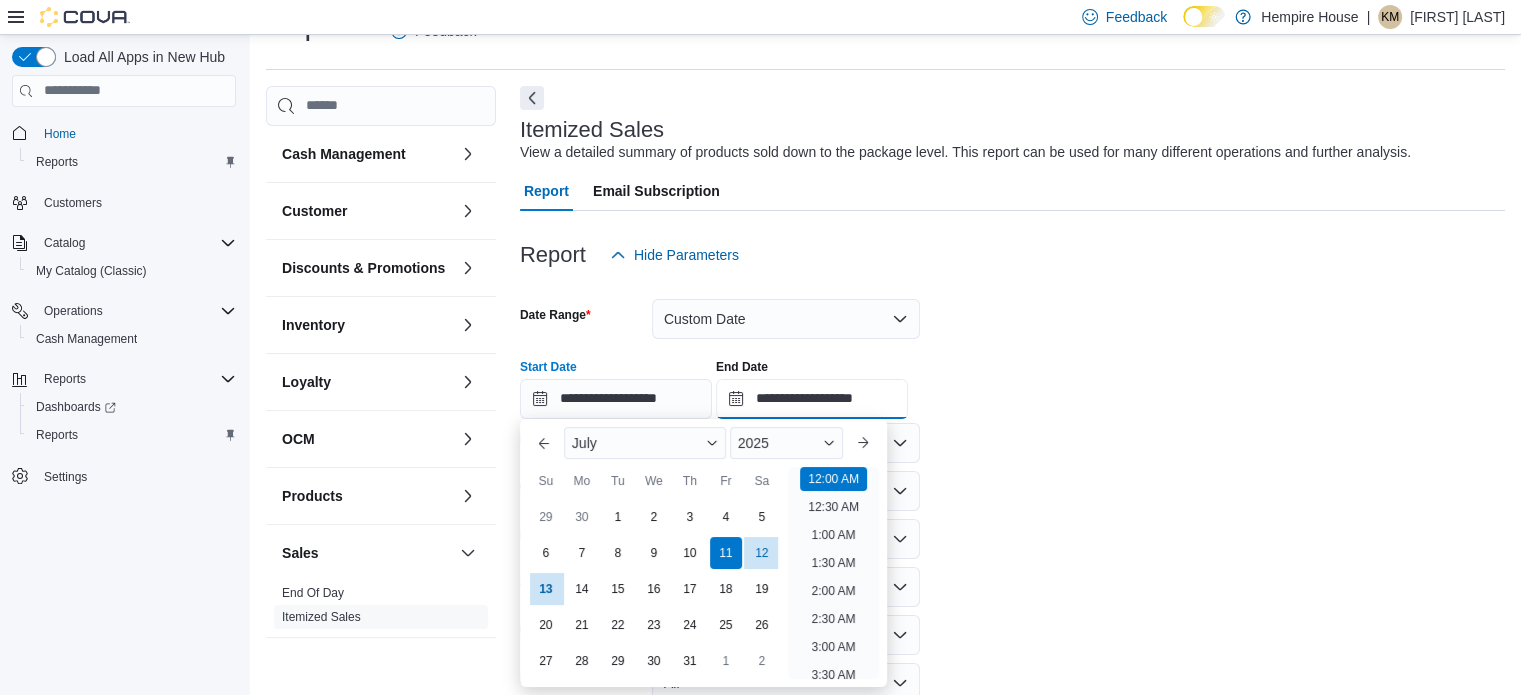 click on "**********" at bounding box center [812, 399] 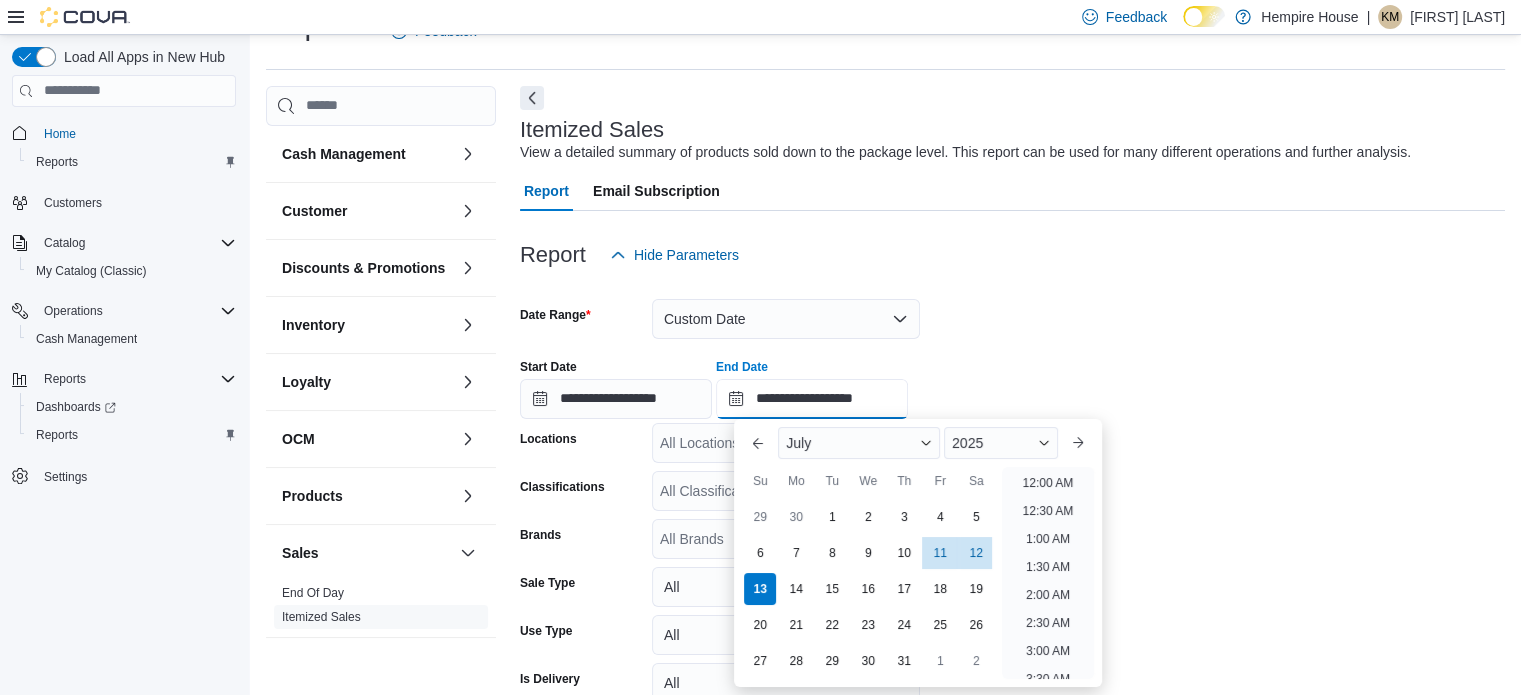 scroll, scrollTop: 1136, scrollLeft: 0, axis: vertical 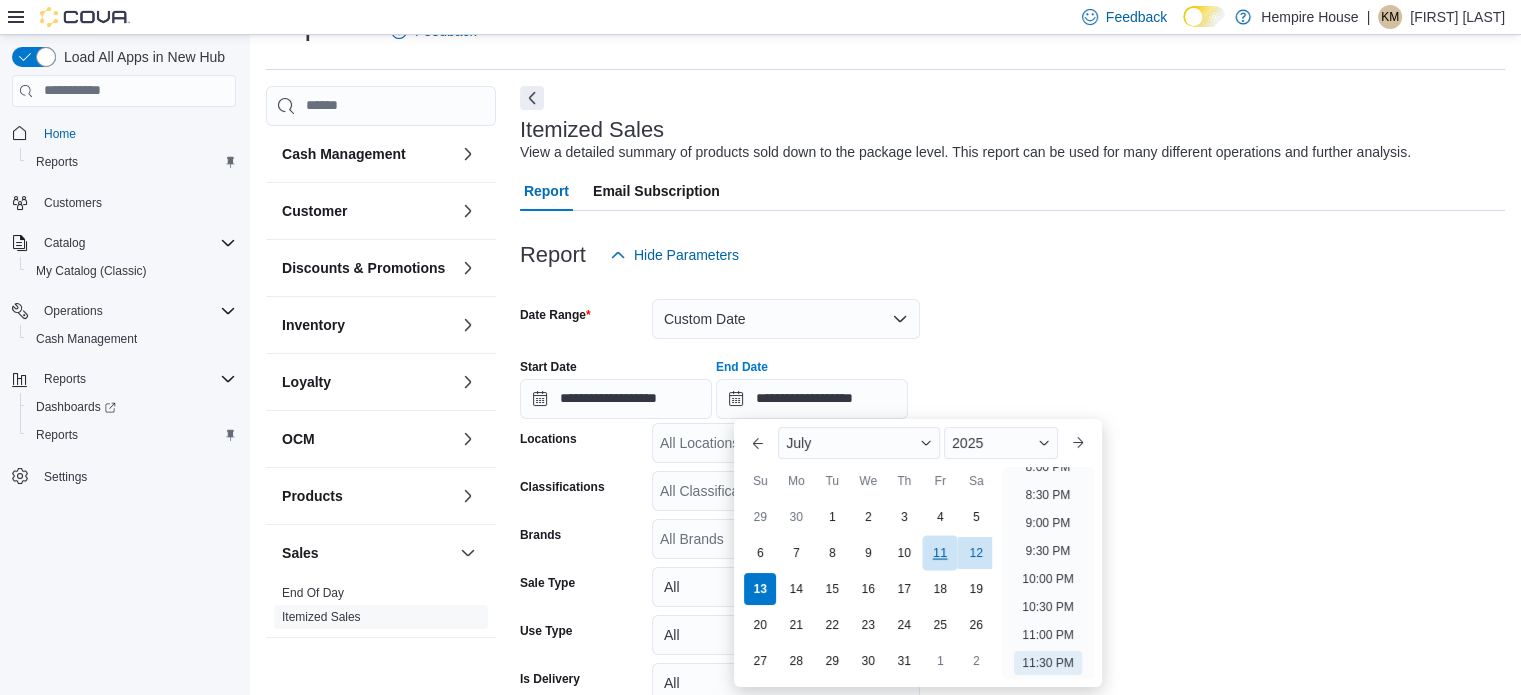 click on "11" at bounding box center (940, 552) 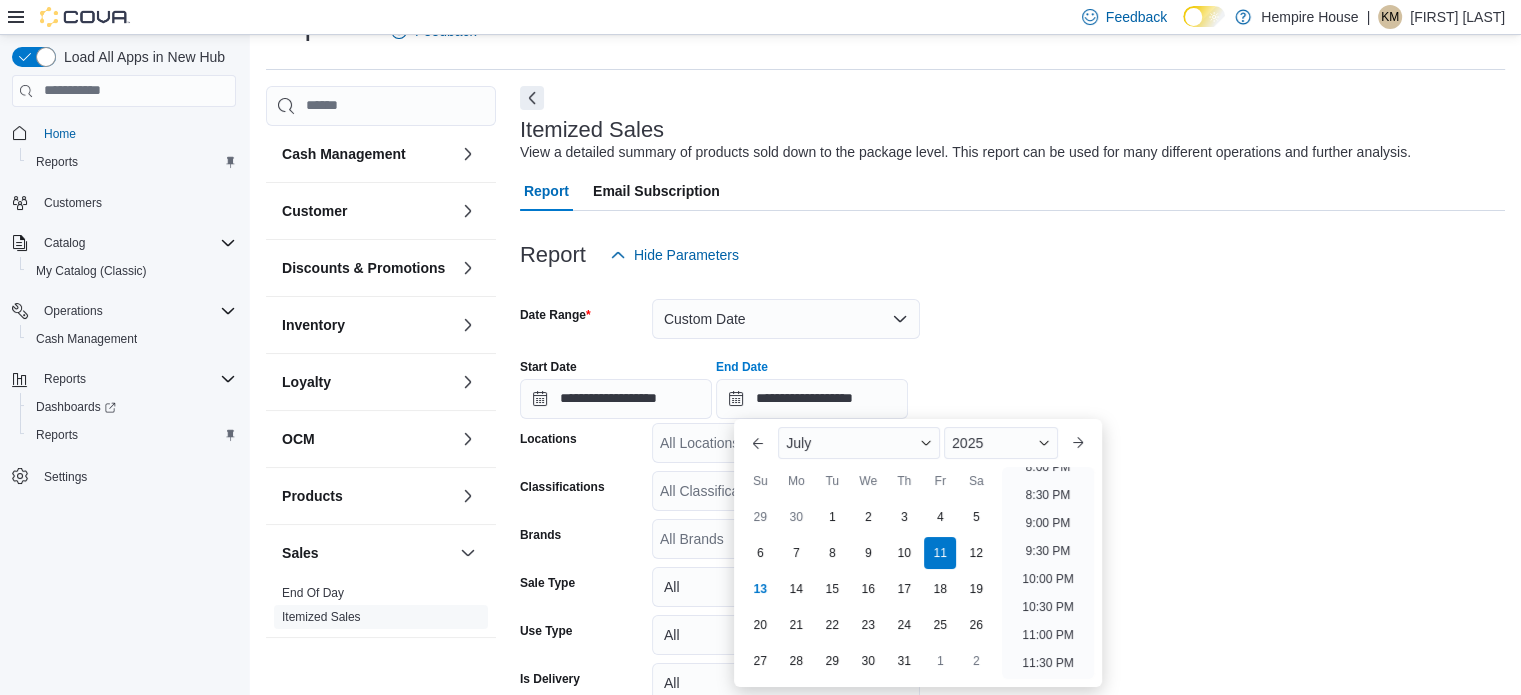 click on "**********" at bounding box center (1012, 381) 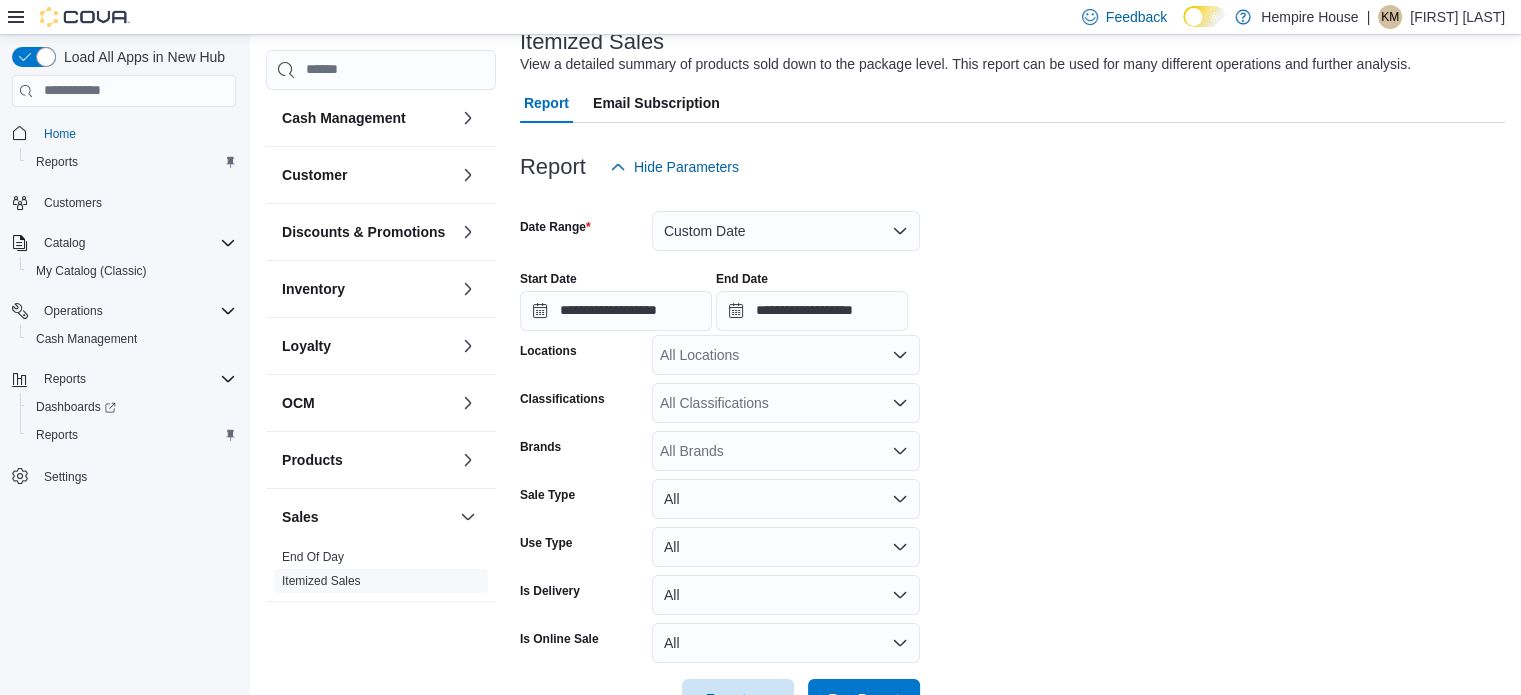 scroll, scrollTop: 197, scrollLeft: 0, axis: vertical 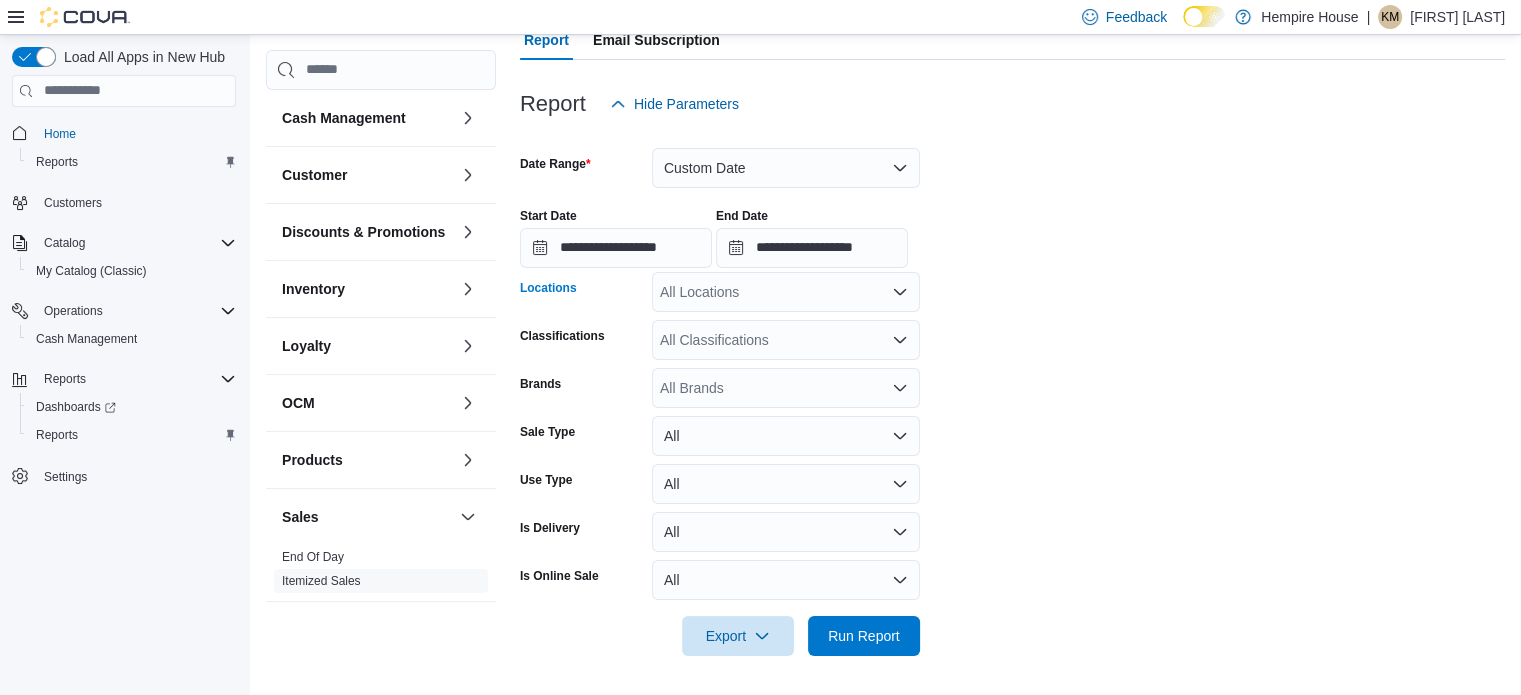 click on "All Locations" at bounding box center [786, 292] 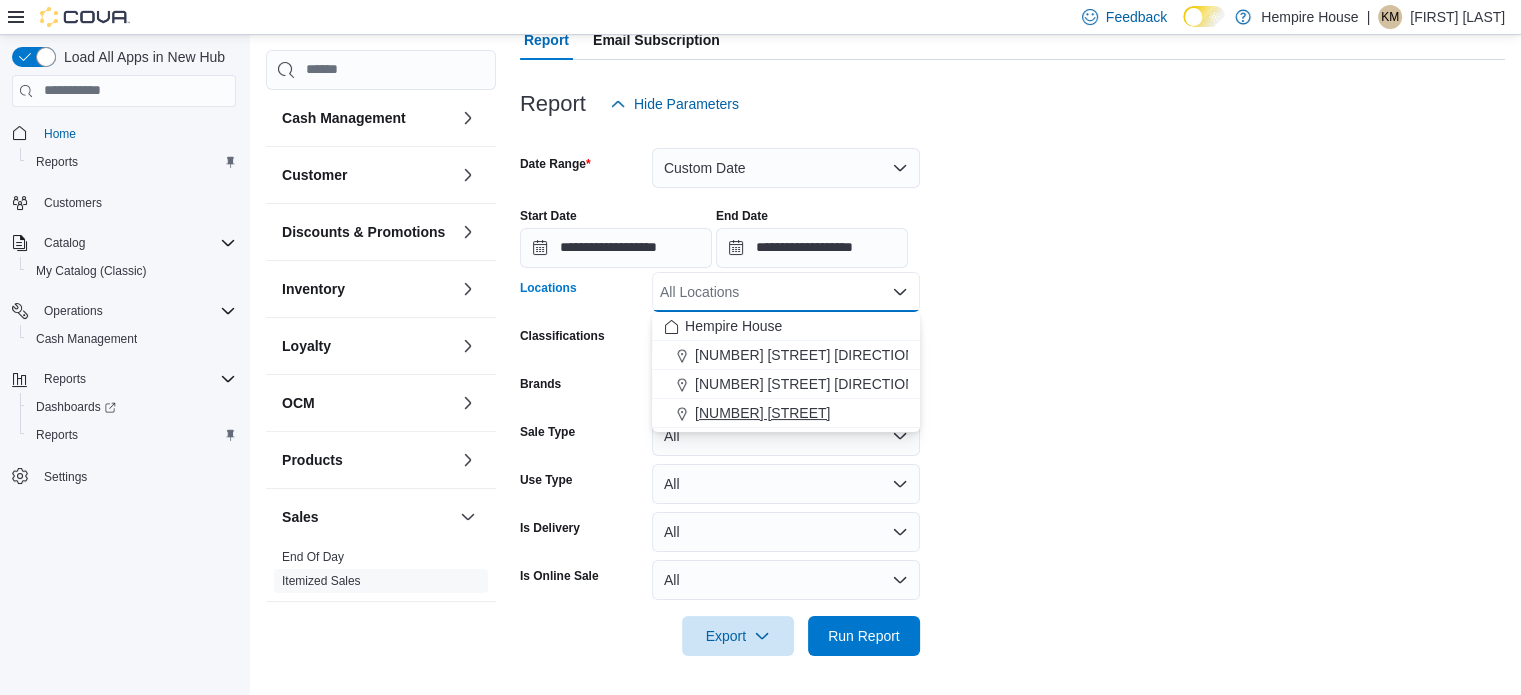 click on "[NUMBER] [STREET]" at bounding box center [762, 413] 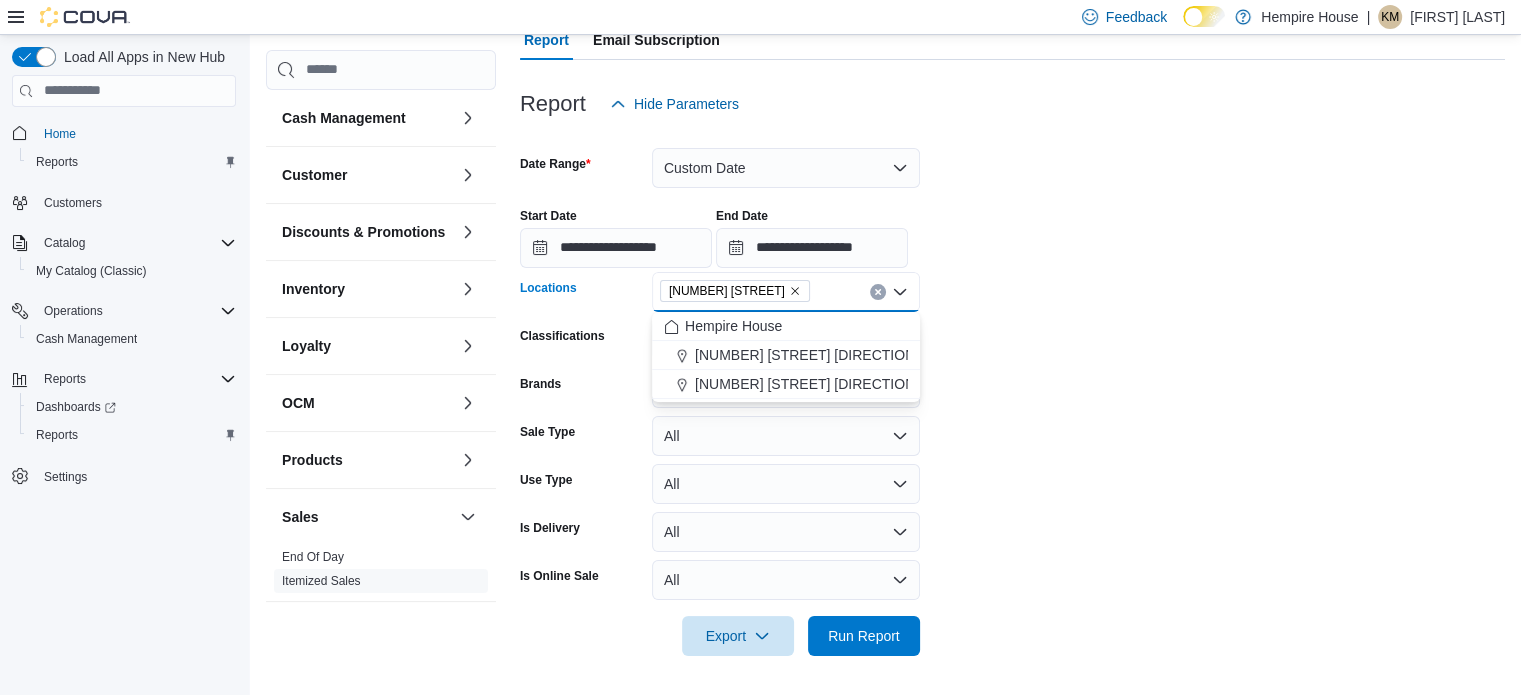 click on "**********" at bounding box center [1012, 390] 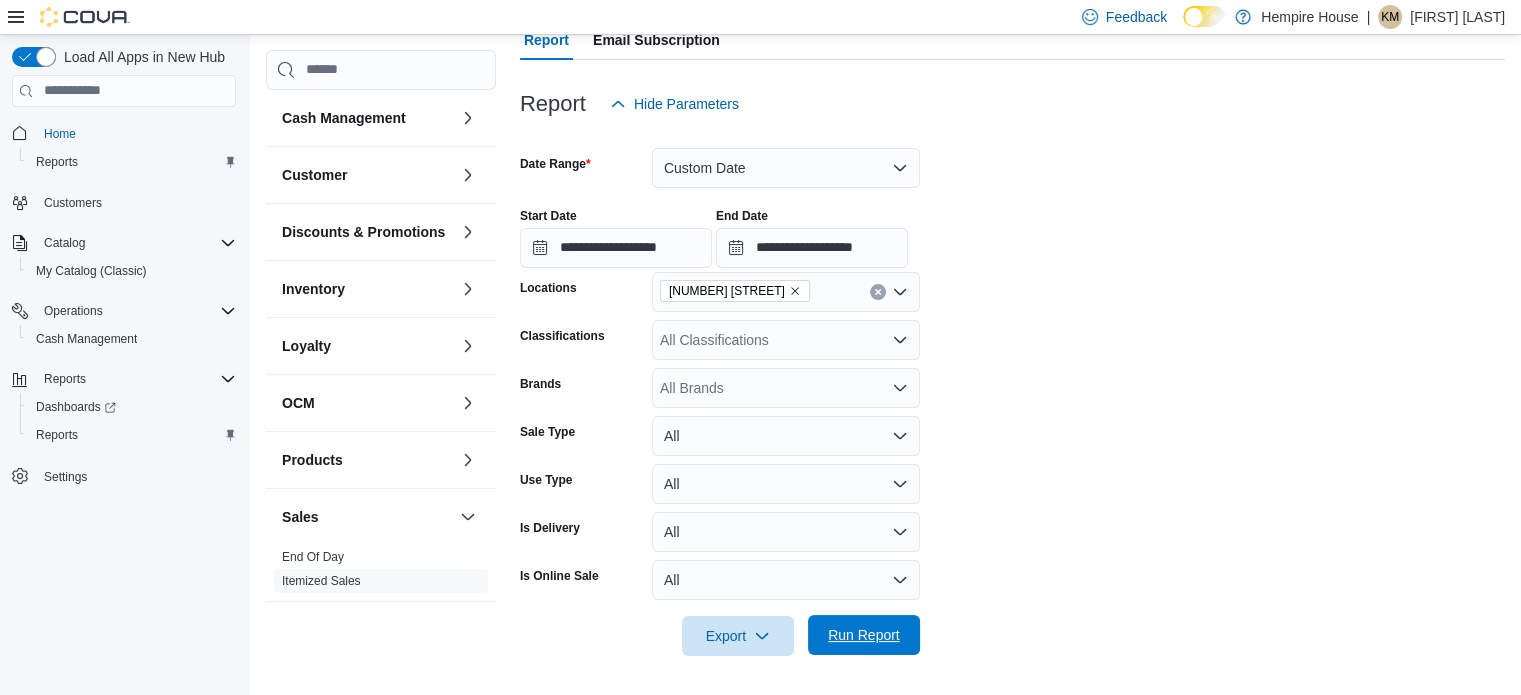 click on "Run Report" at bounding box center (864, 635) 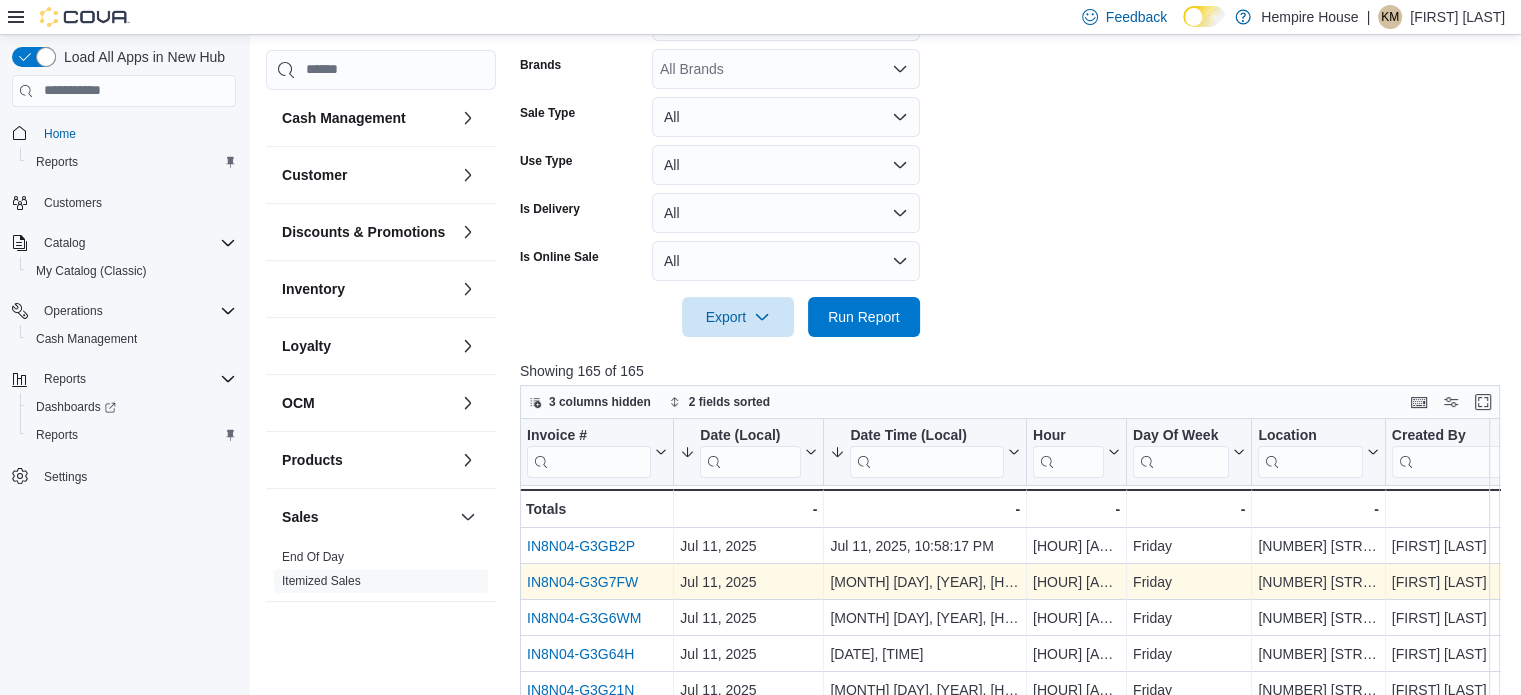 scroll, scrollTop: 597, scrollLeft: 0, axis: vertical 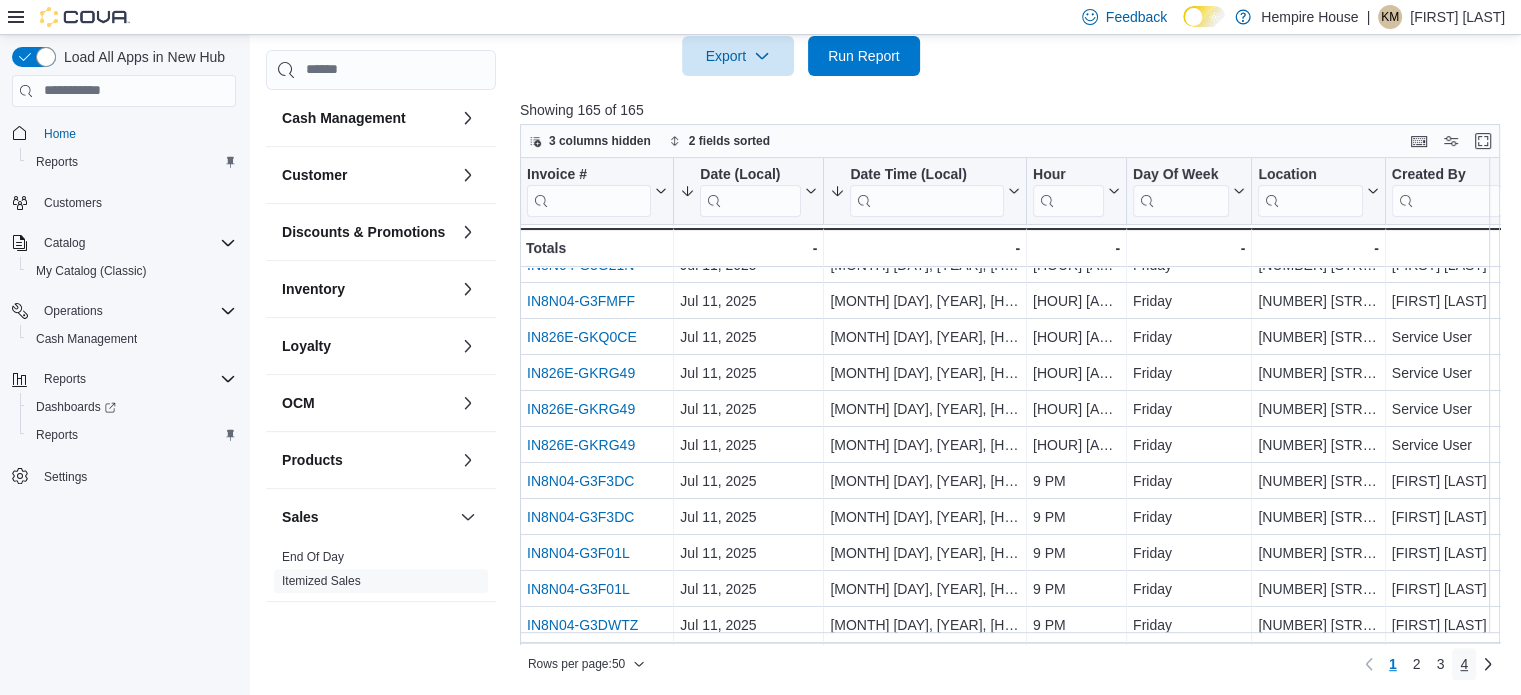 click on "4" at bounding box center (1464, 664) 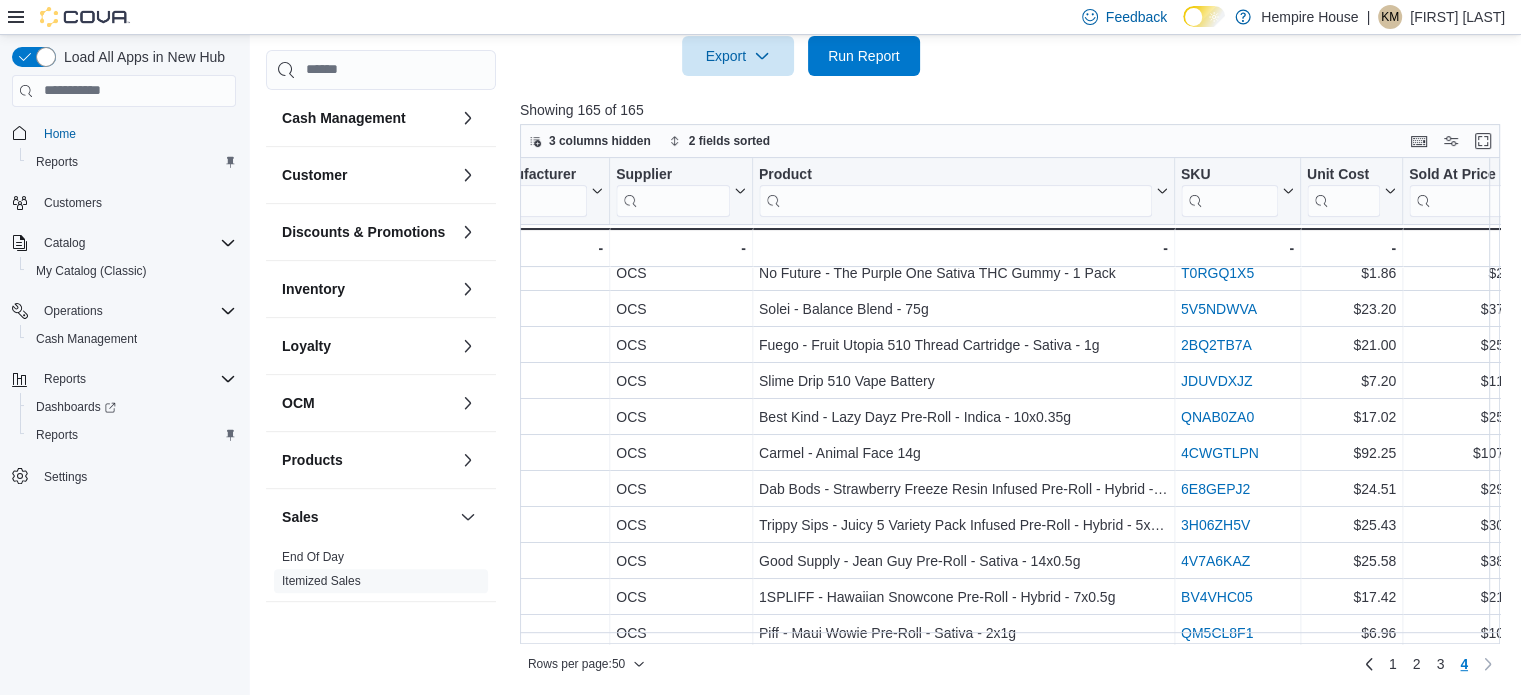 scroll, scrollTop: 173, scrollLeft: 2240, axis: both 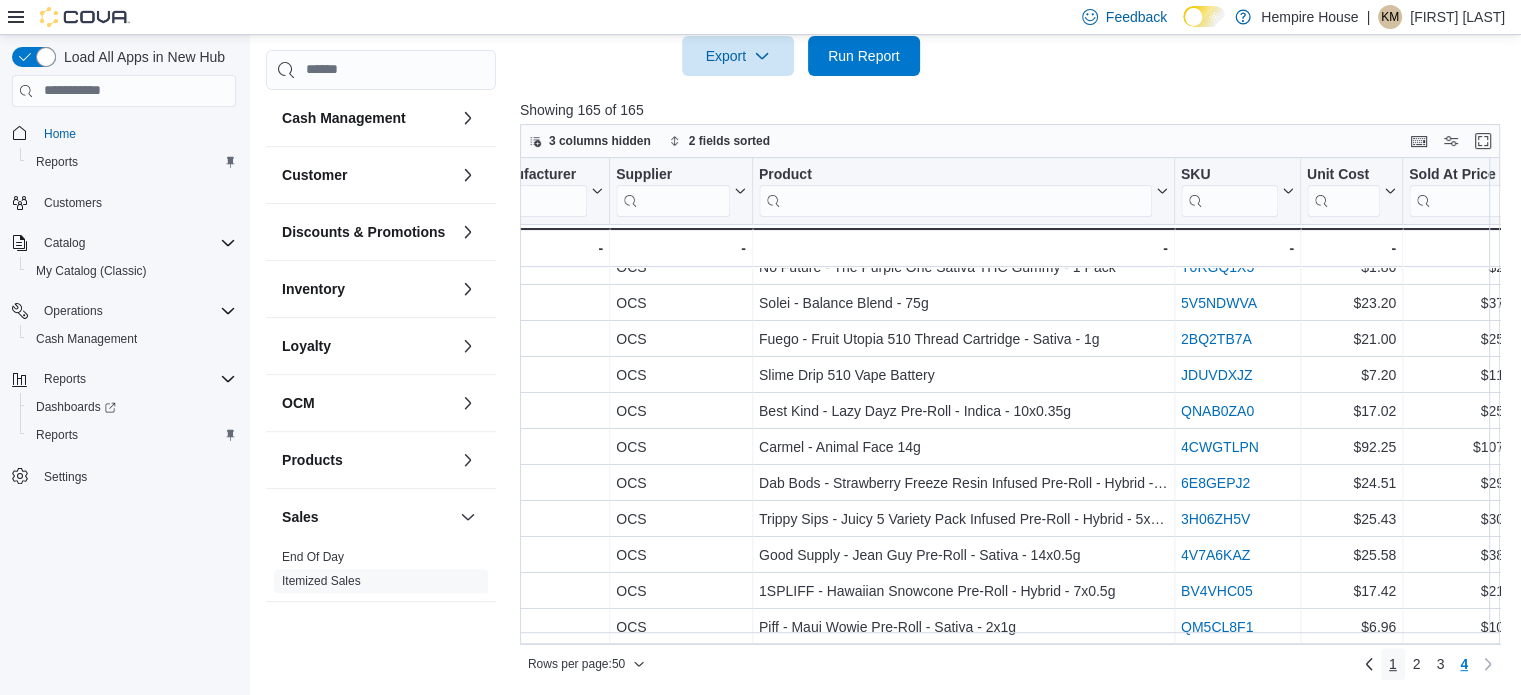 click on "1" at bounding box center (1393, 664) 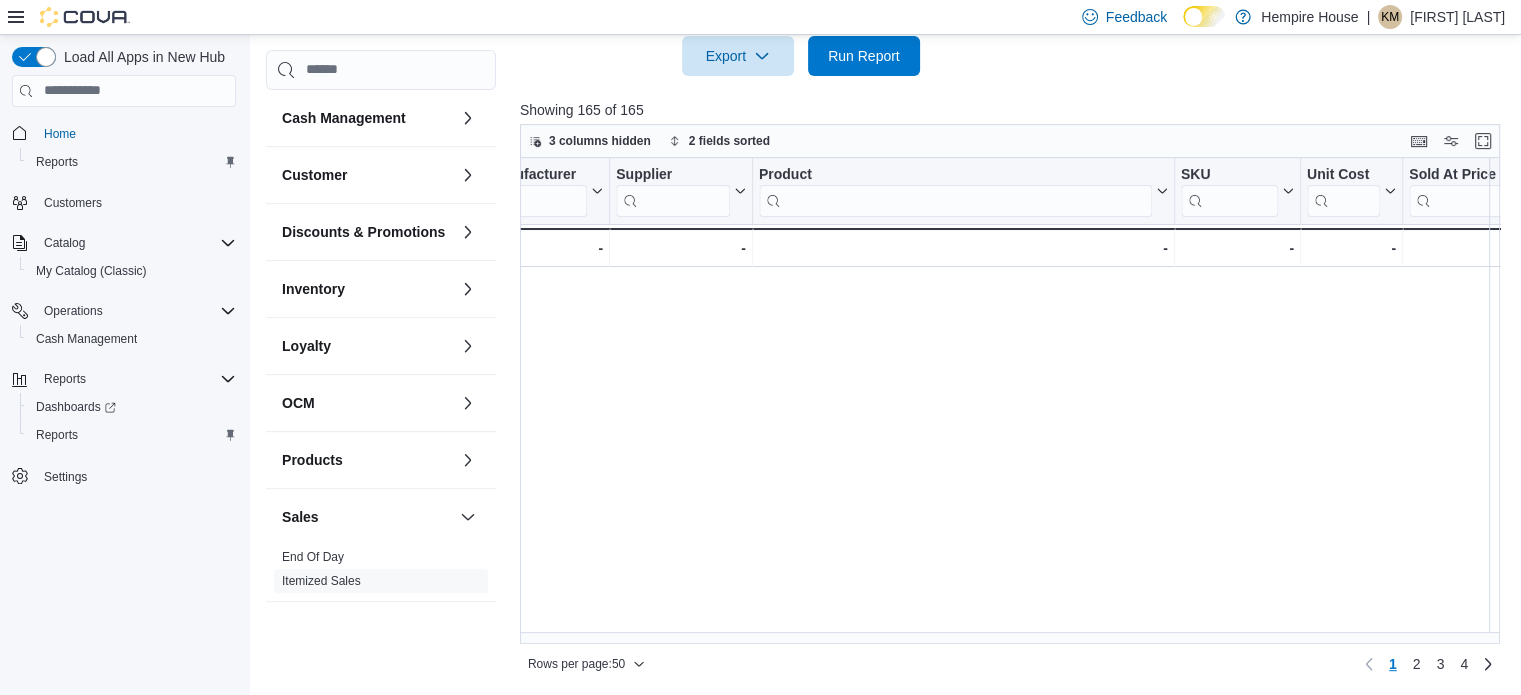 scroll, scrollTop: 0, scrollLeft: 0, axis: both 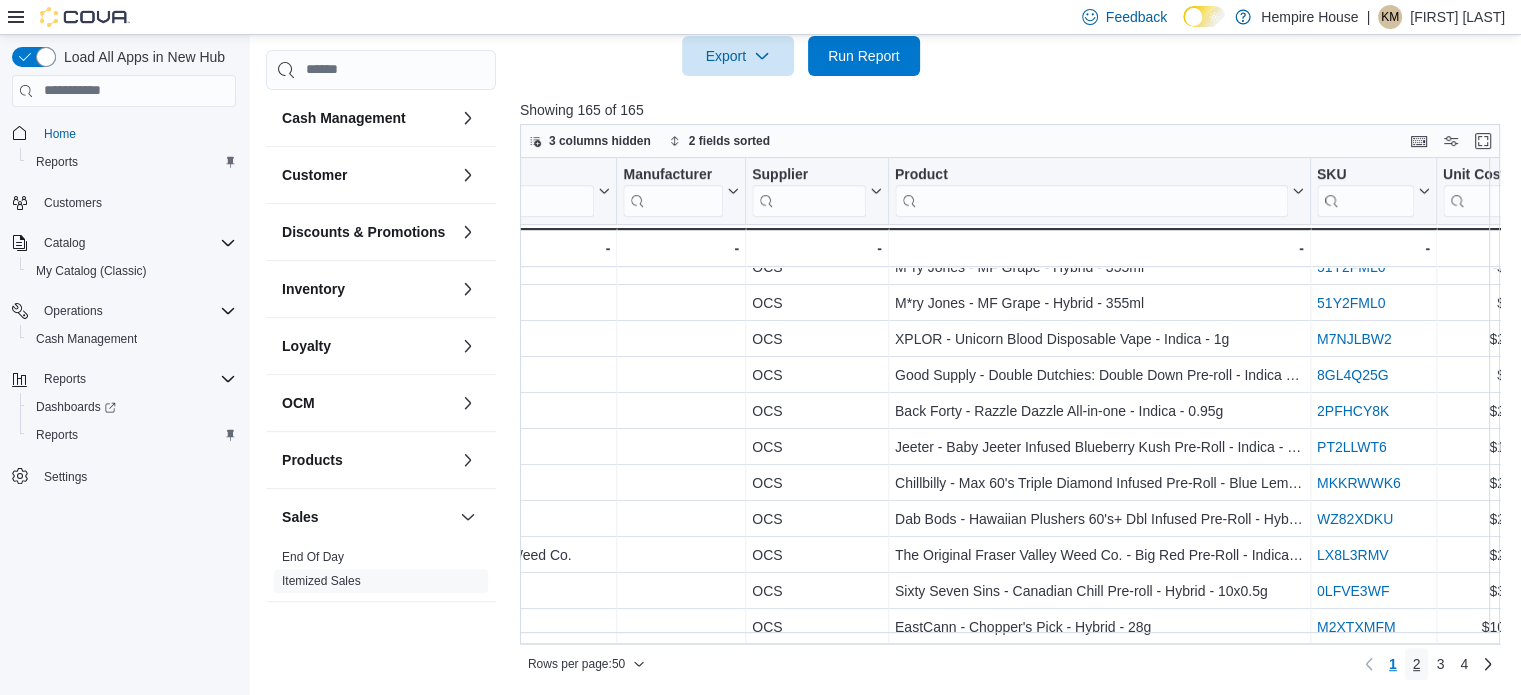 click on "2" at bounding box center [1417, 664] 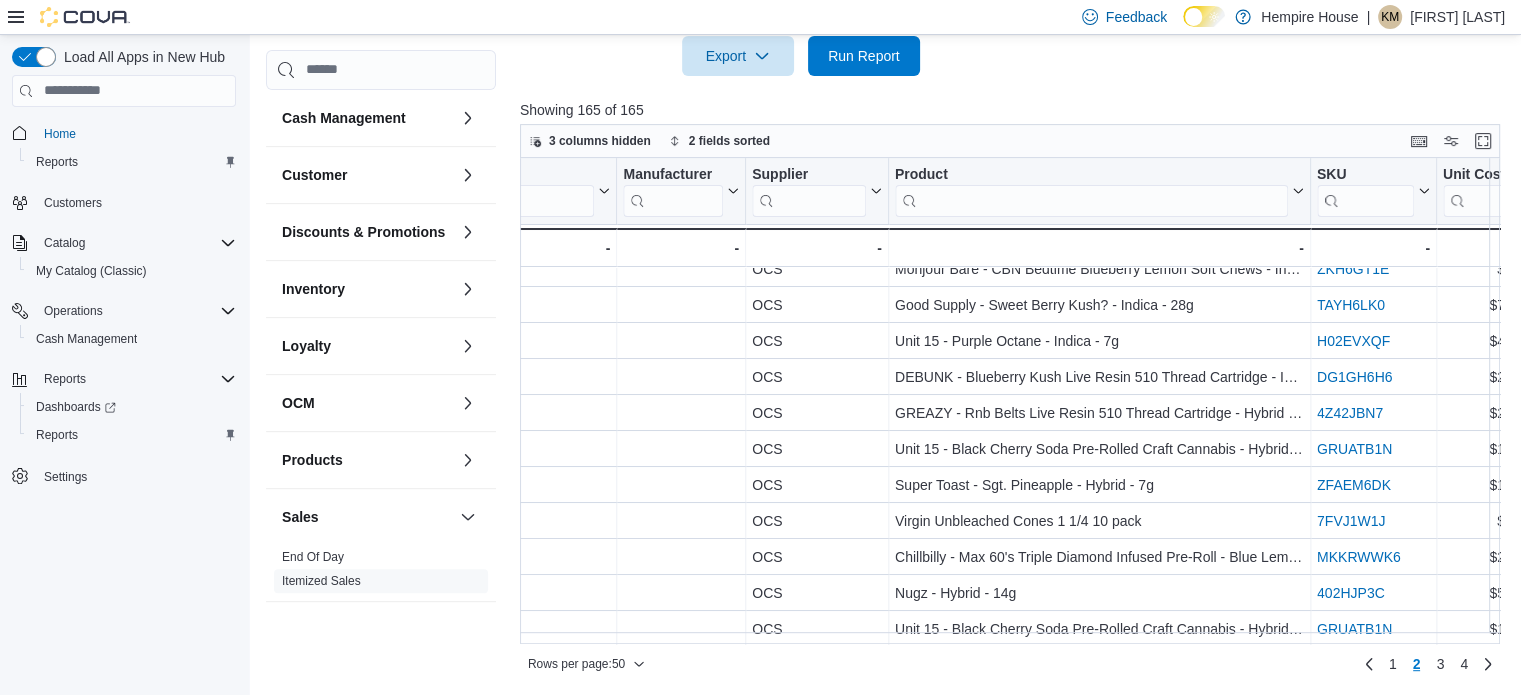 scroll, scrollTop: 0, scrollLeft: 2104, axis: horizontal 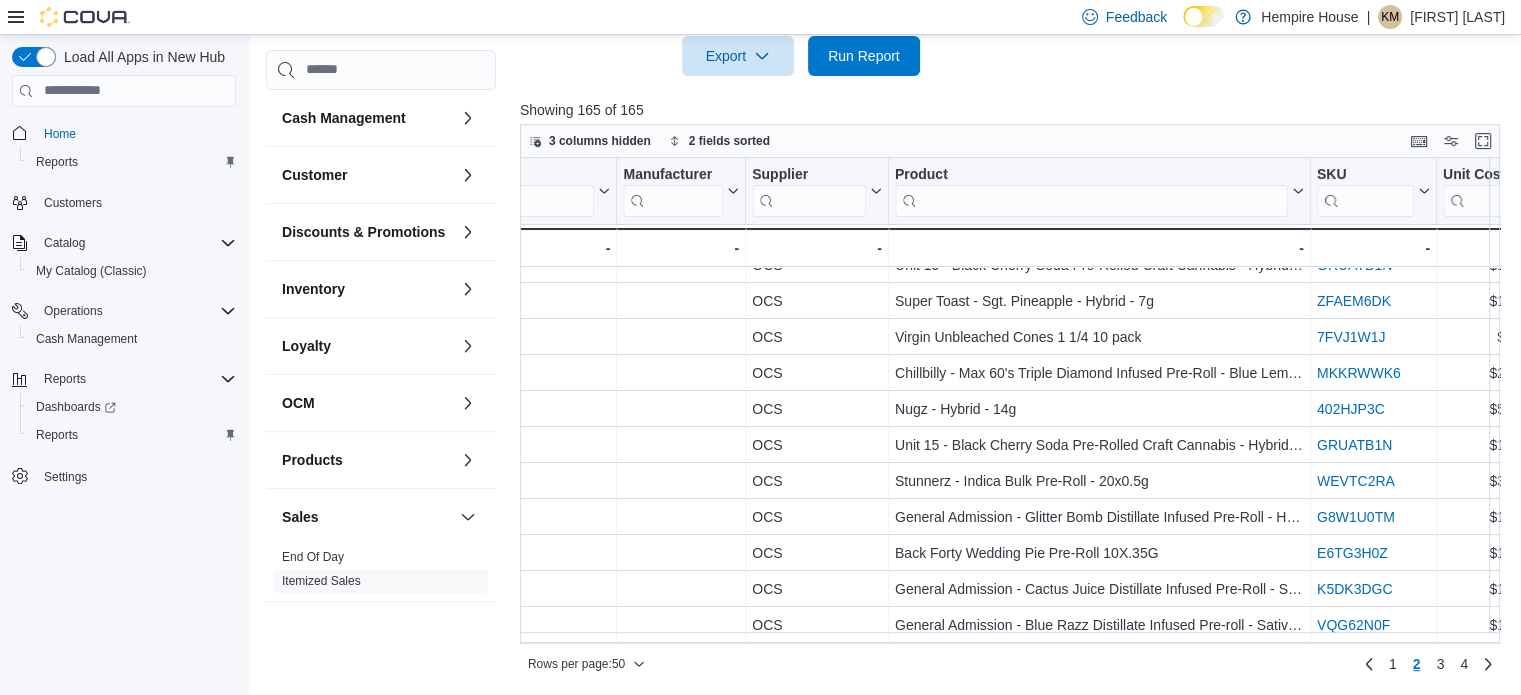 click at bounding box center [1015, 88] 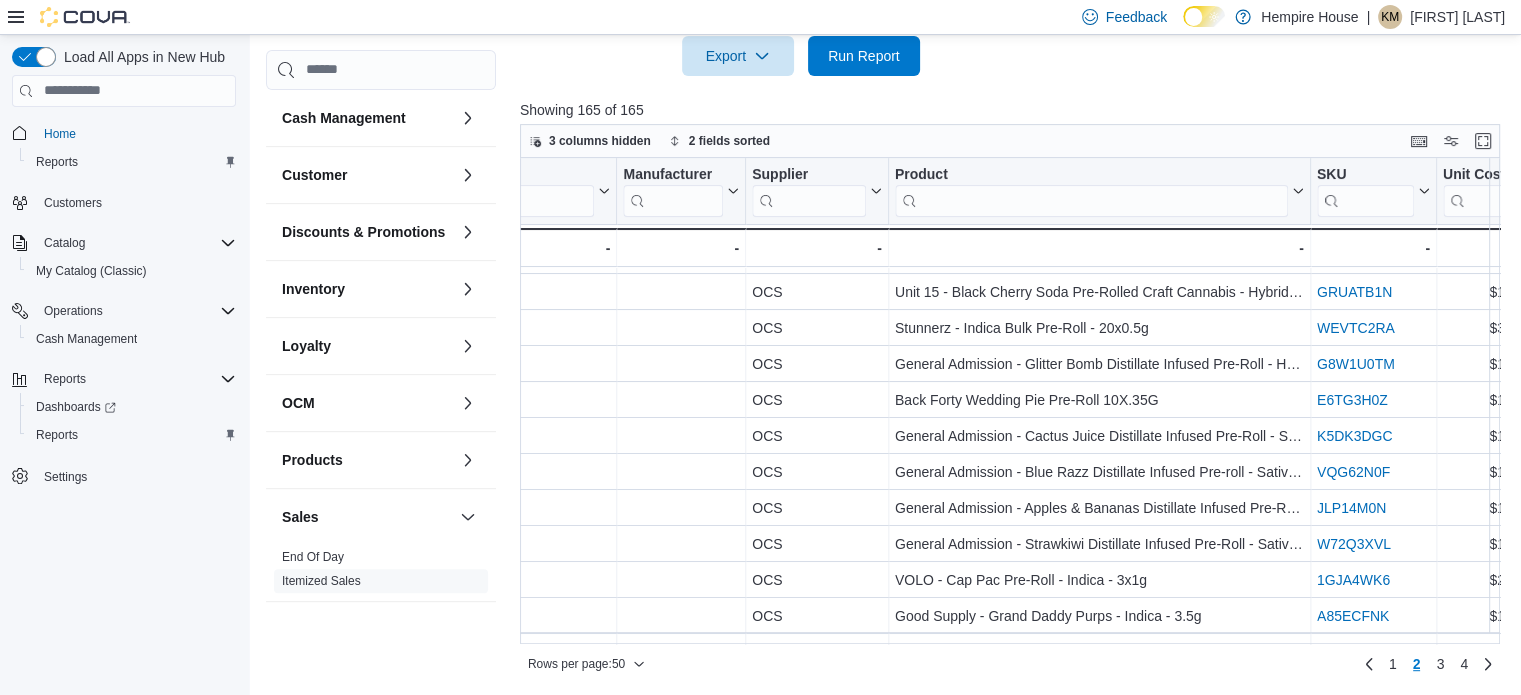 scroll, scrollTop: 400, scrollLeft: 2104, axis: both 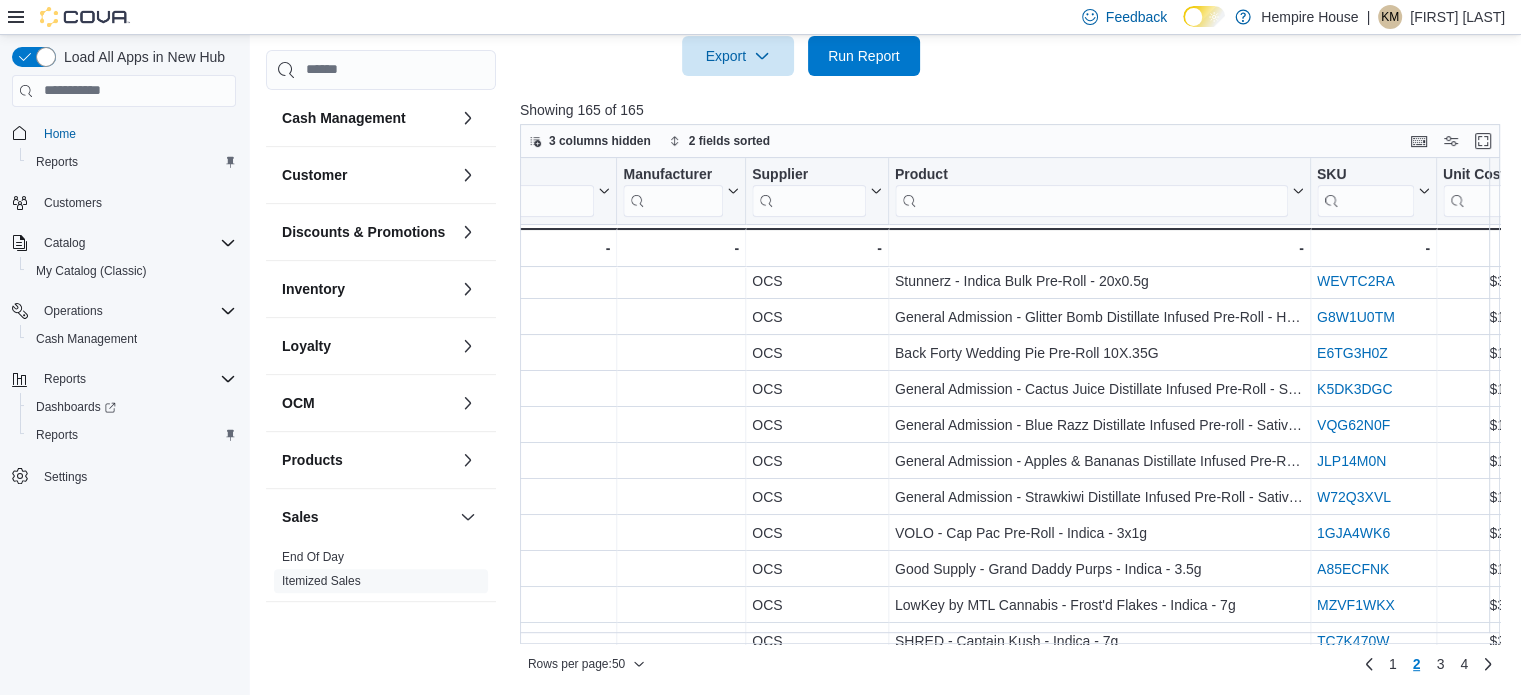 drag, startPoint x: 1317, startPoint y: 207, endPoint x: 1361, endPoint y: 203, distance: 44.181442 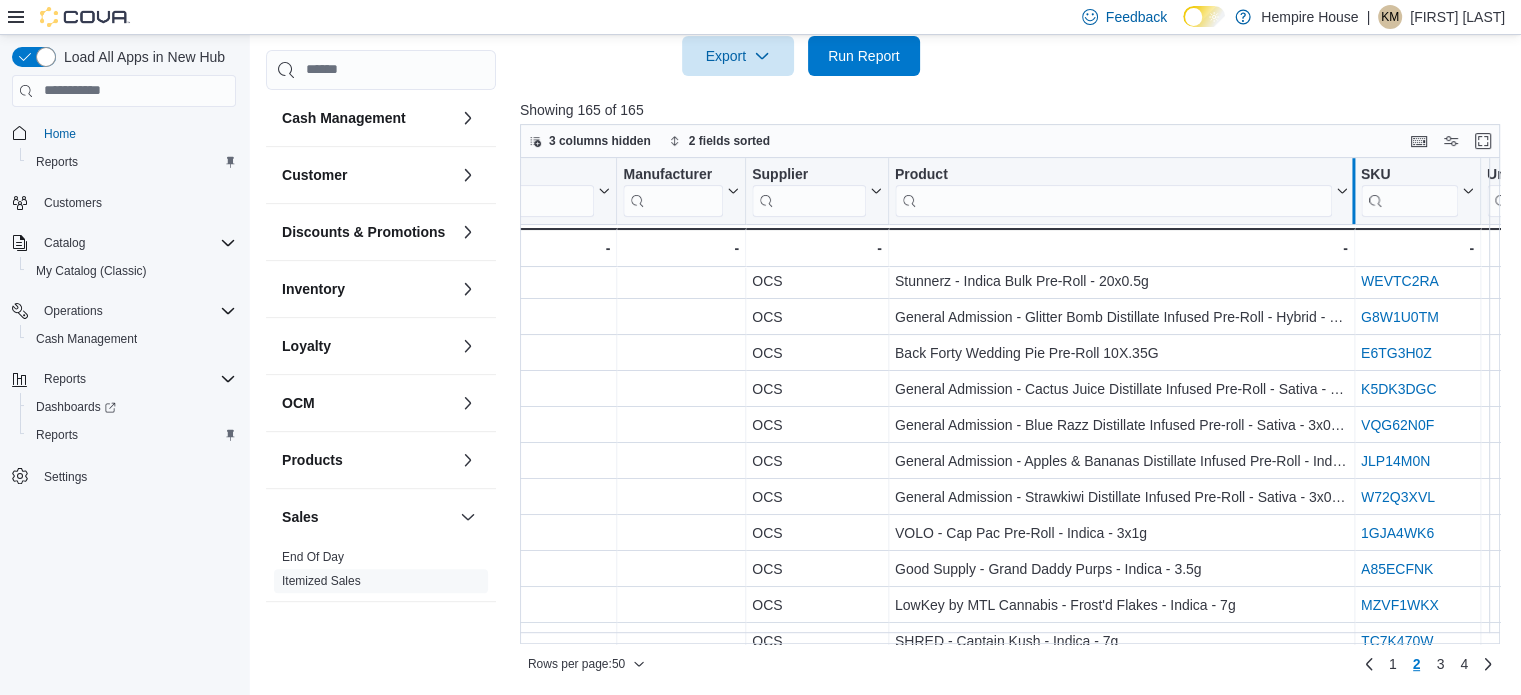 drag, startPoint x: 1359, startPoint y: 205, endPoint x: 1348, endPoint y: 213, distance: 13.601471 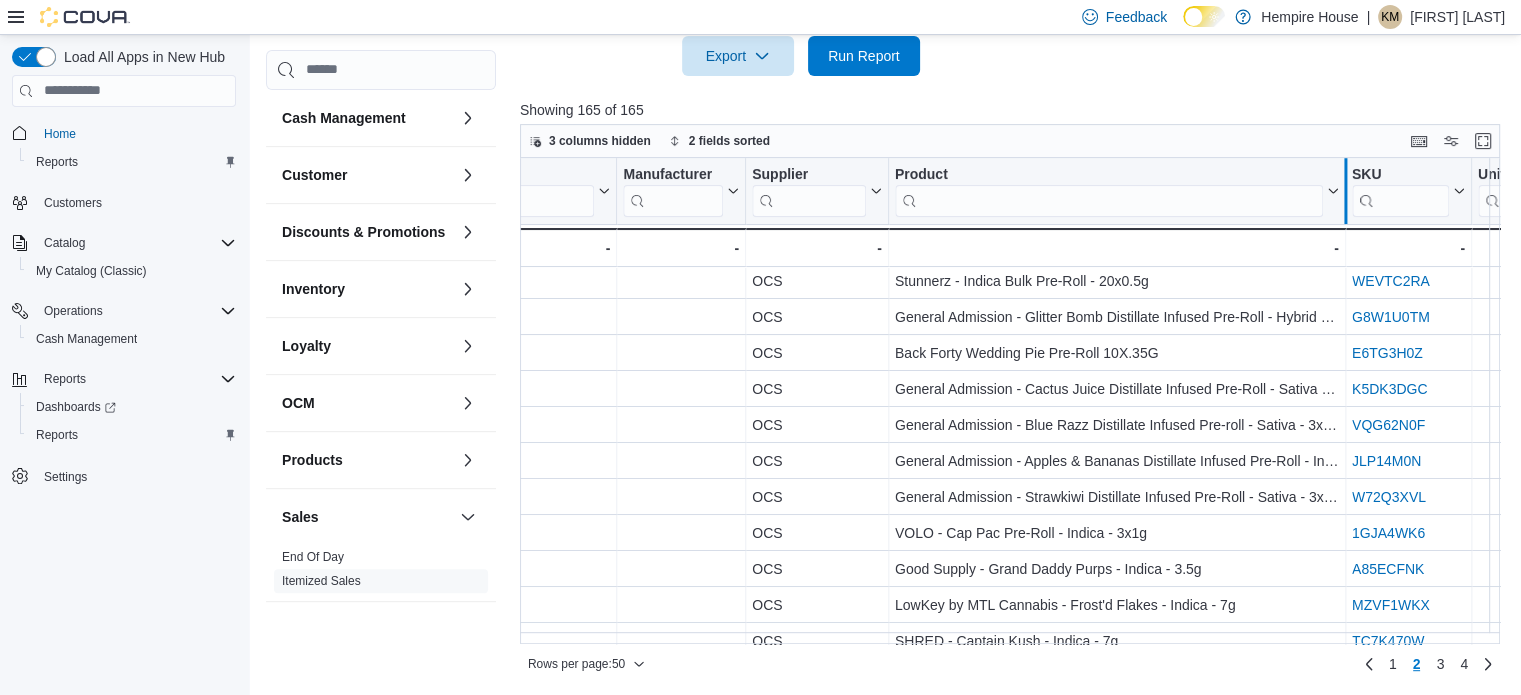 click at bounding box center [1344, 191] 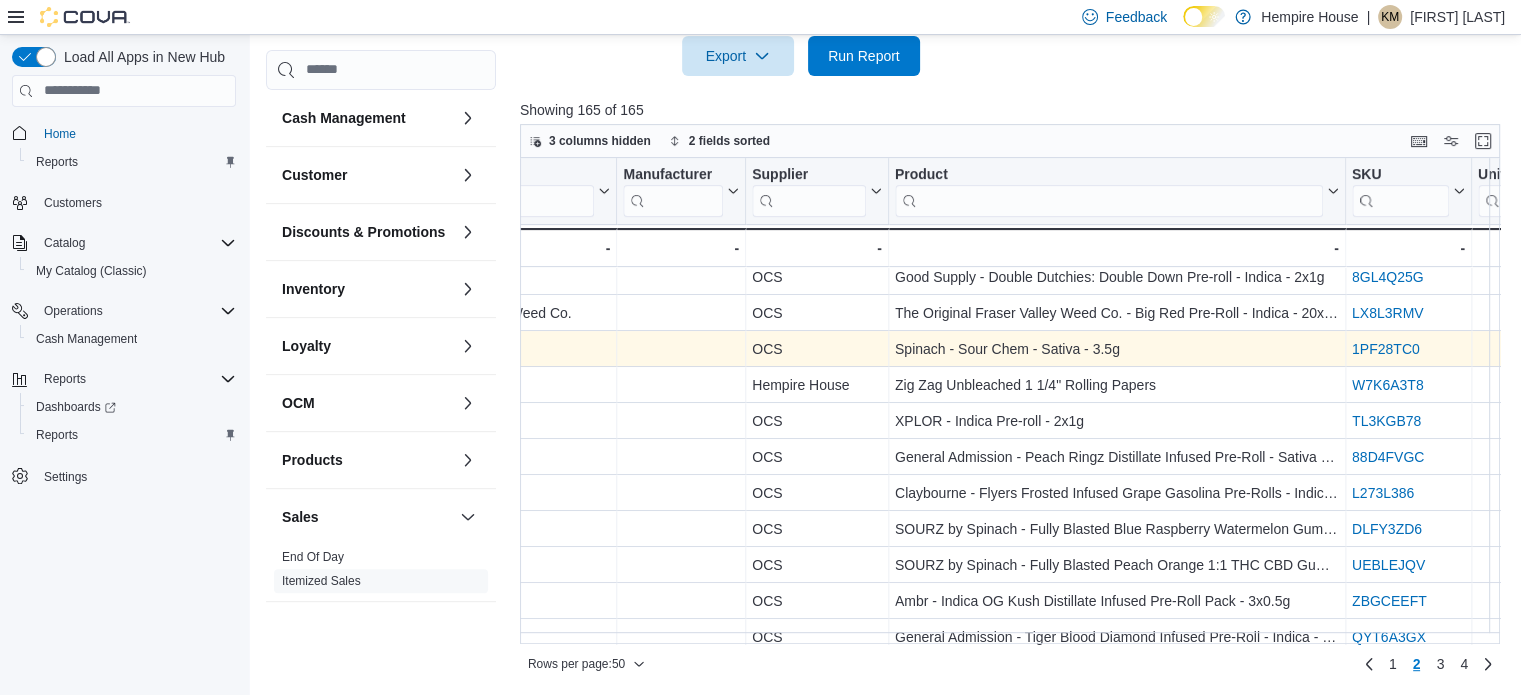 scroll, scrollTop: 900, scrollLeft: 2104, axis: both 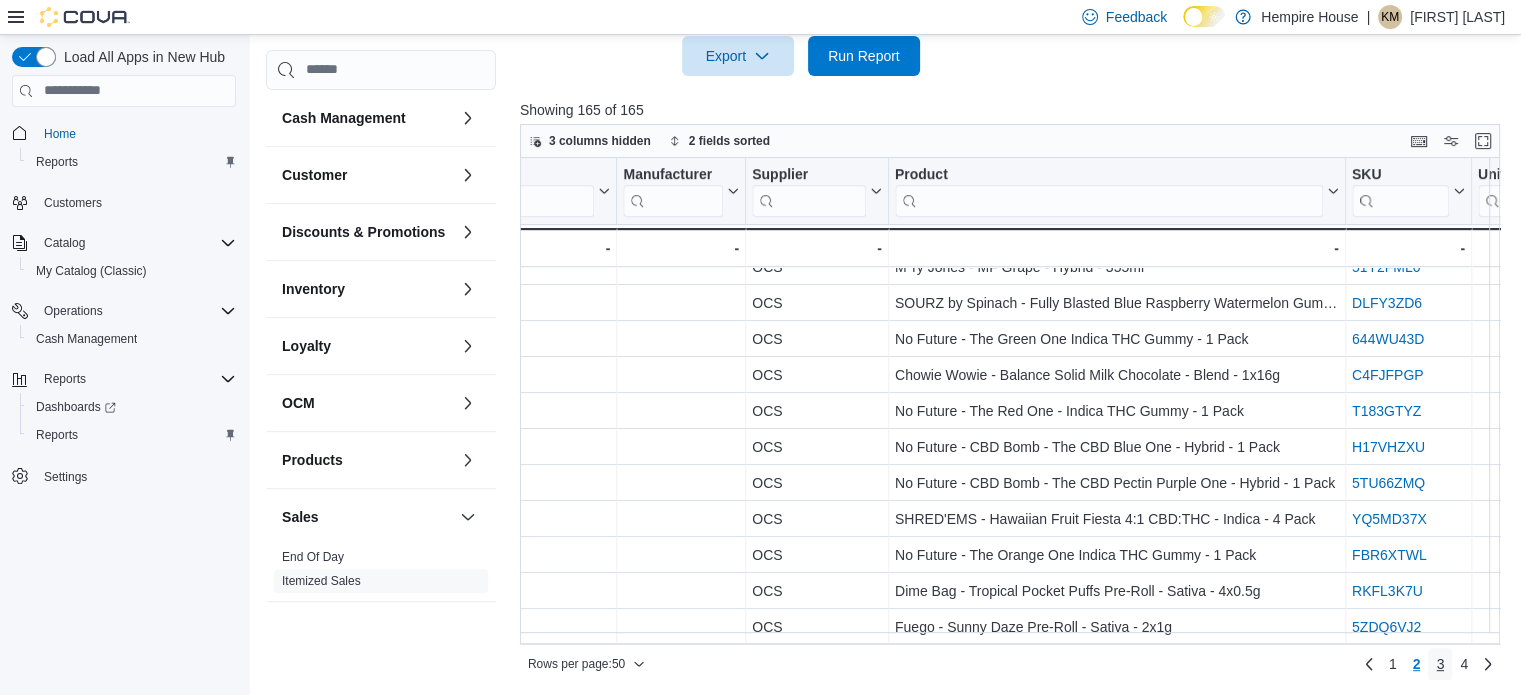 click on "3" at bounding box center [1440, 664] 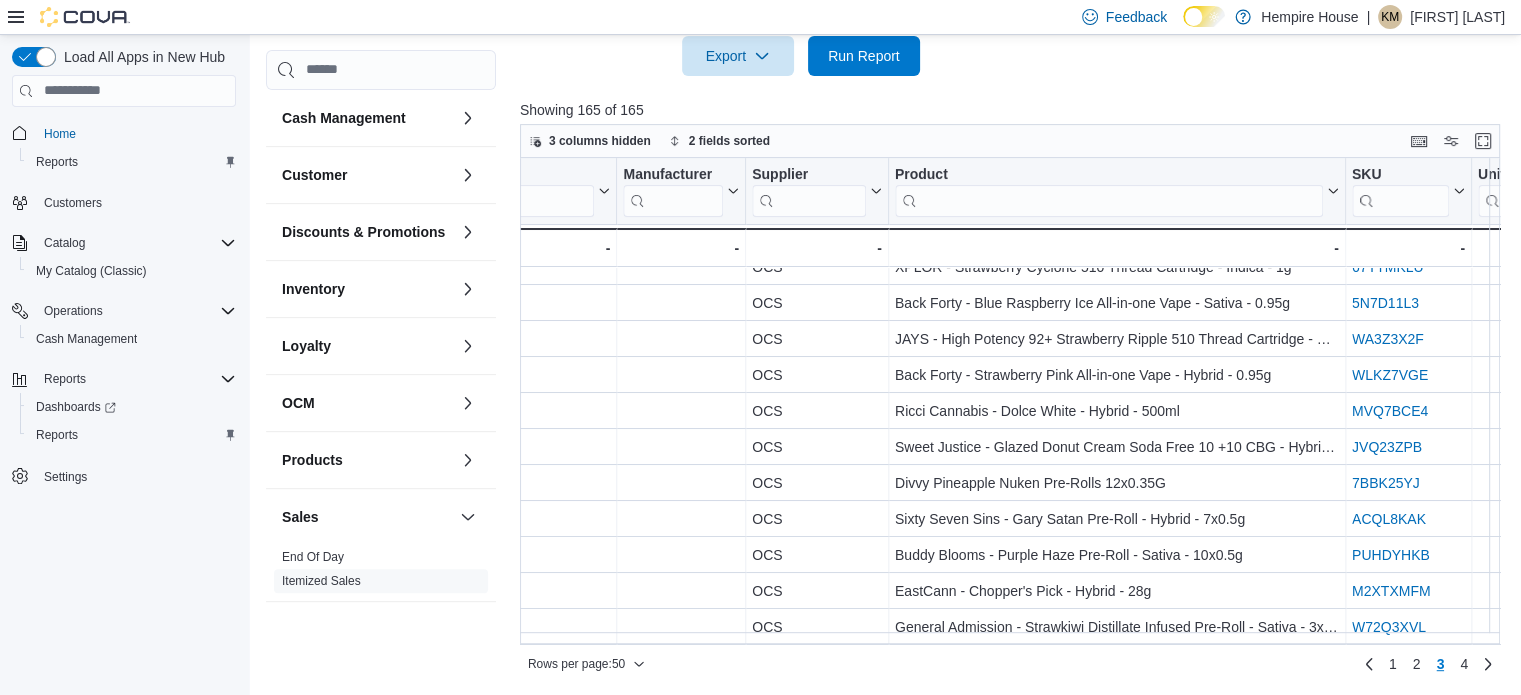 scroll, scrollTop: 0, scrollLeft: 2104, axis: horizontal 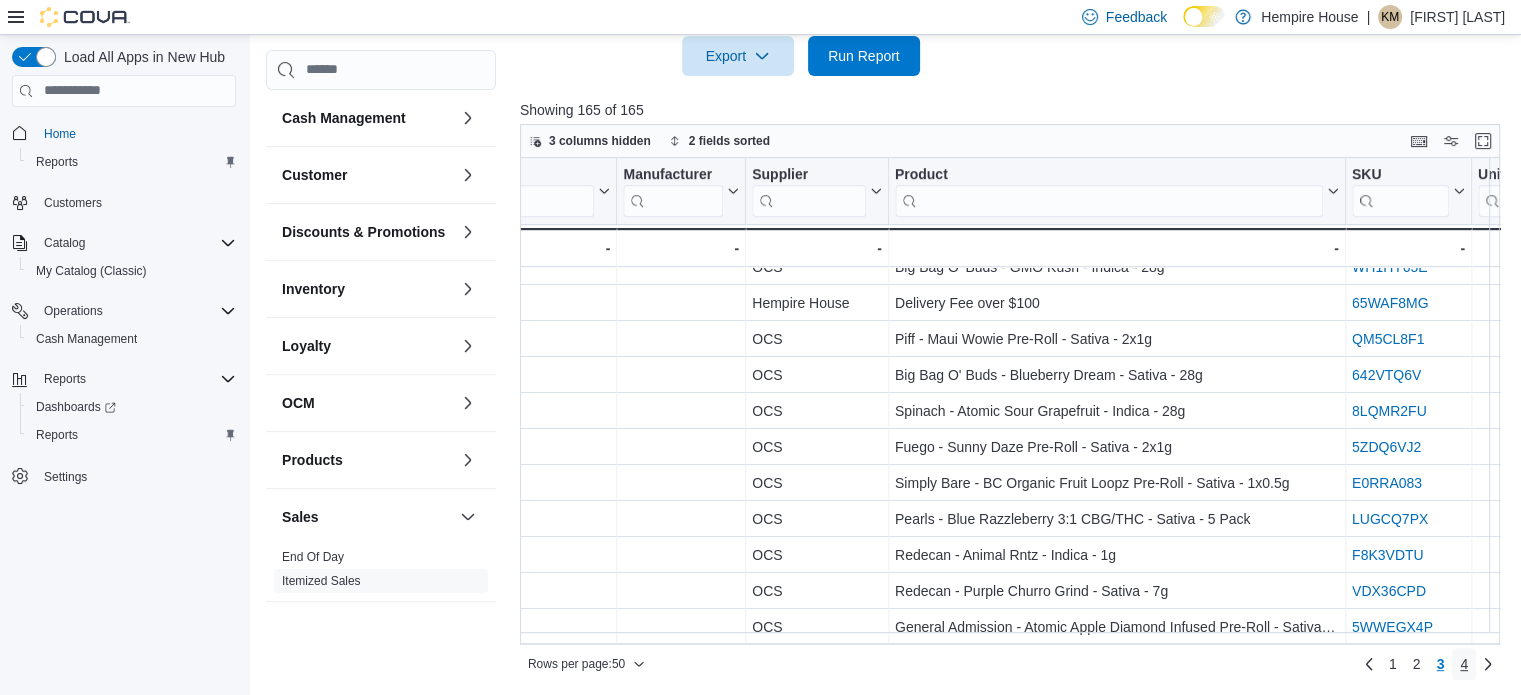 click on "4" at bounding box center [1464, 664] 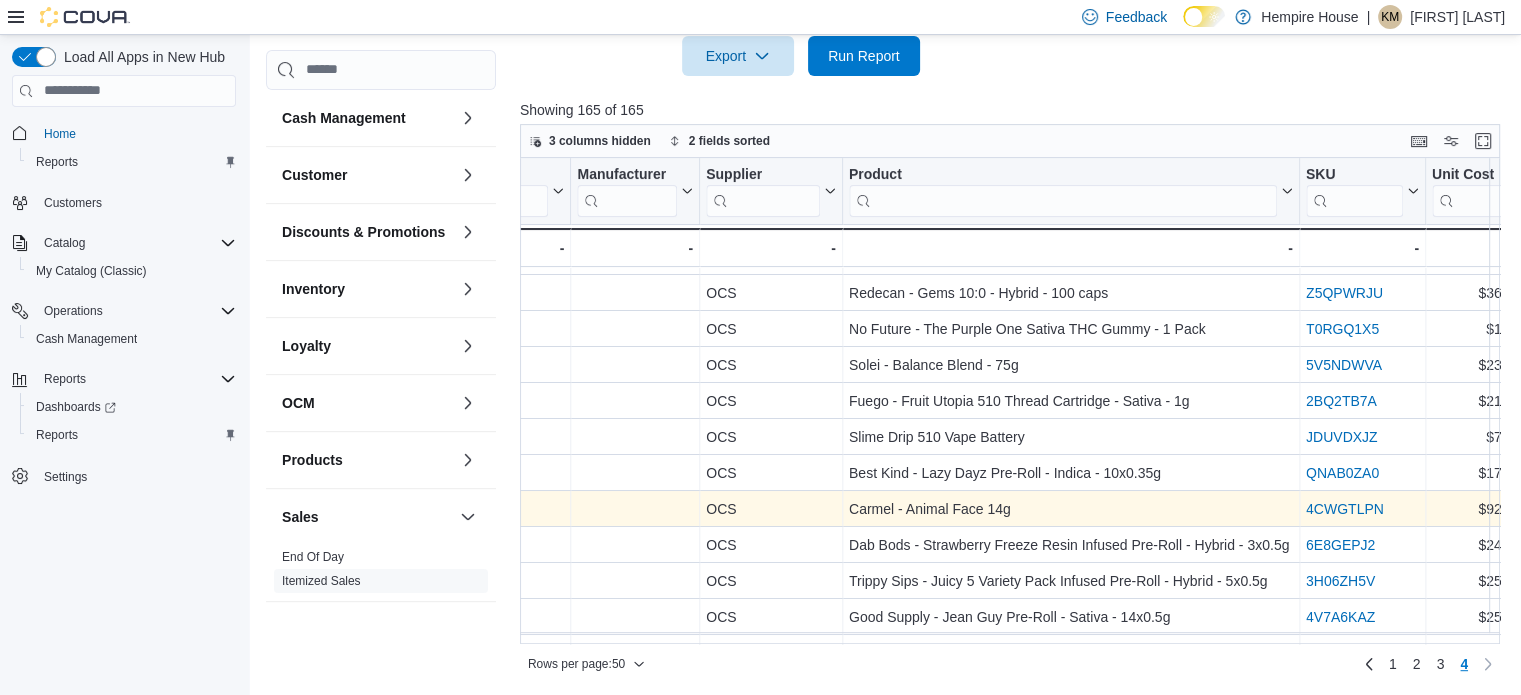 scroll, scrollTop: 173, scrollLeft: 2150, axis: both 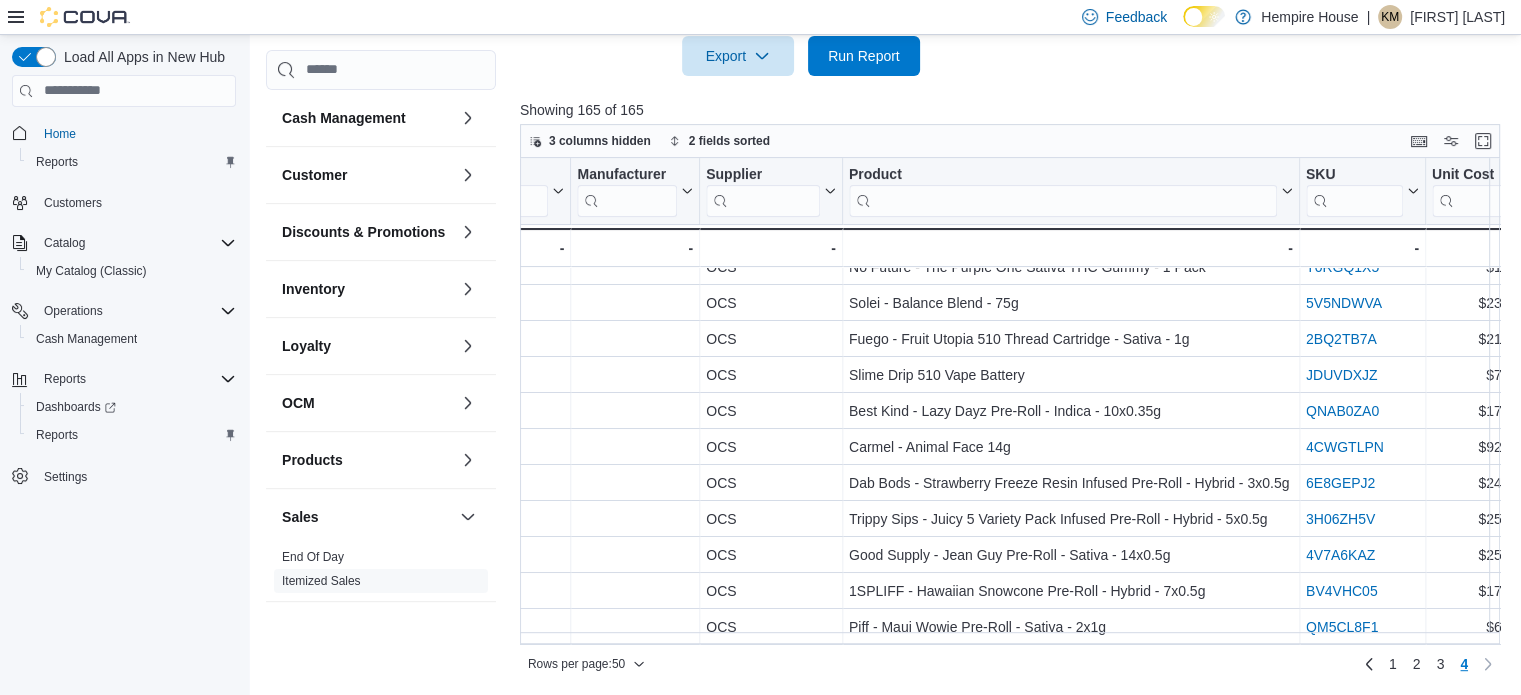 click on "**********" at bounding box center [1015, -190] 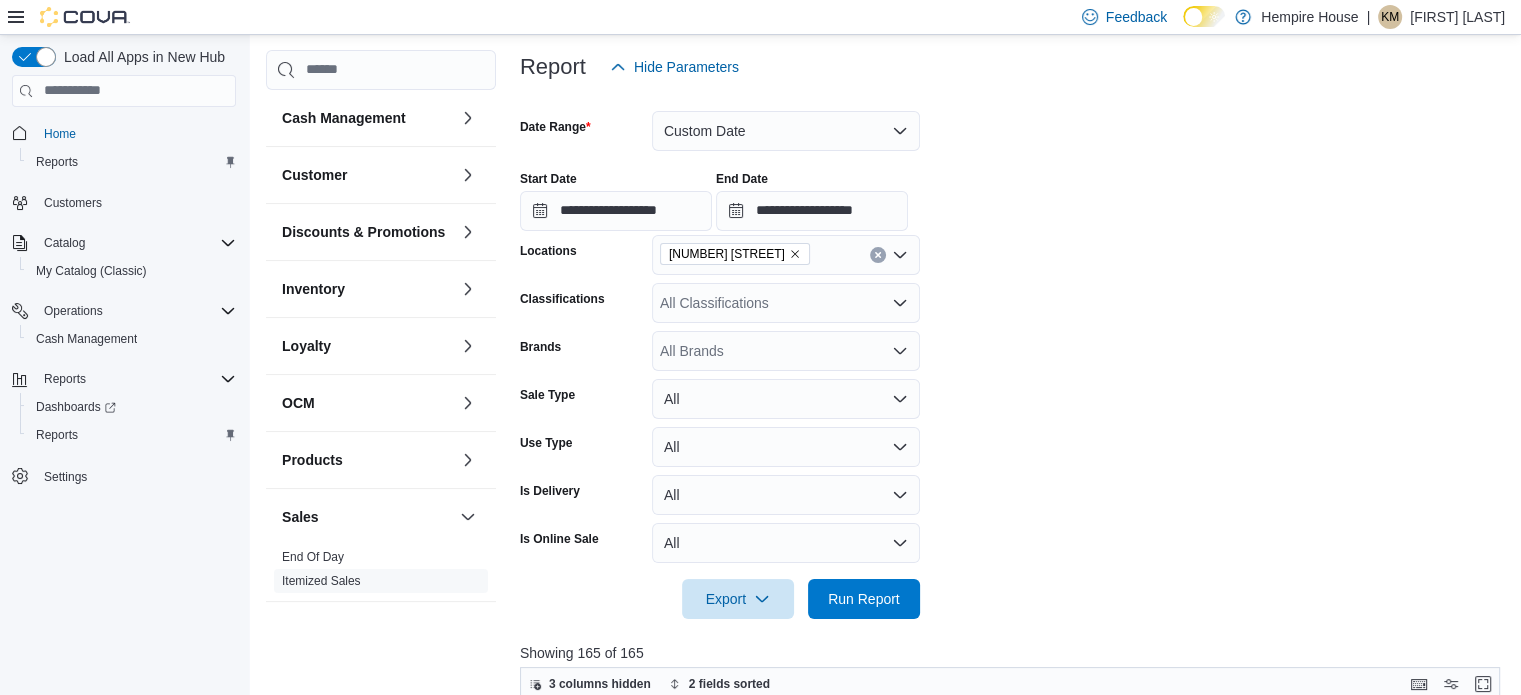 scroll, scrollTop: 77, scrollLeft: 0, axis: vertical 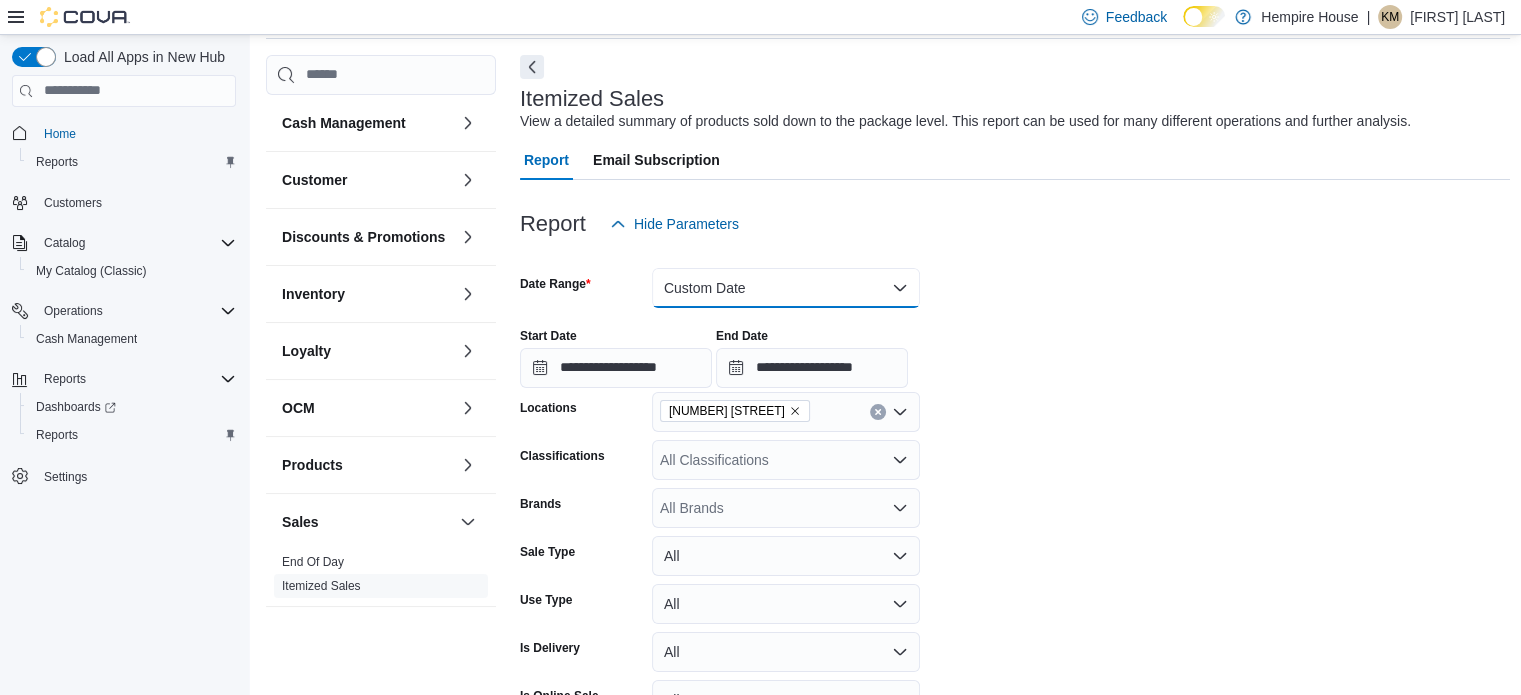 click on "Custom Date" at bounding box center [786, 288] 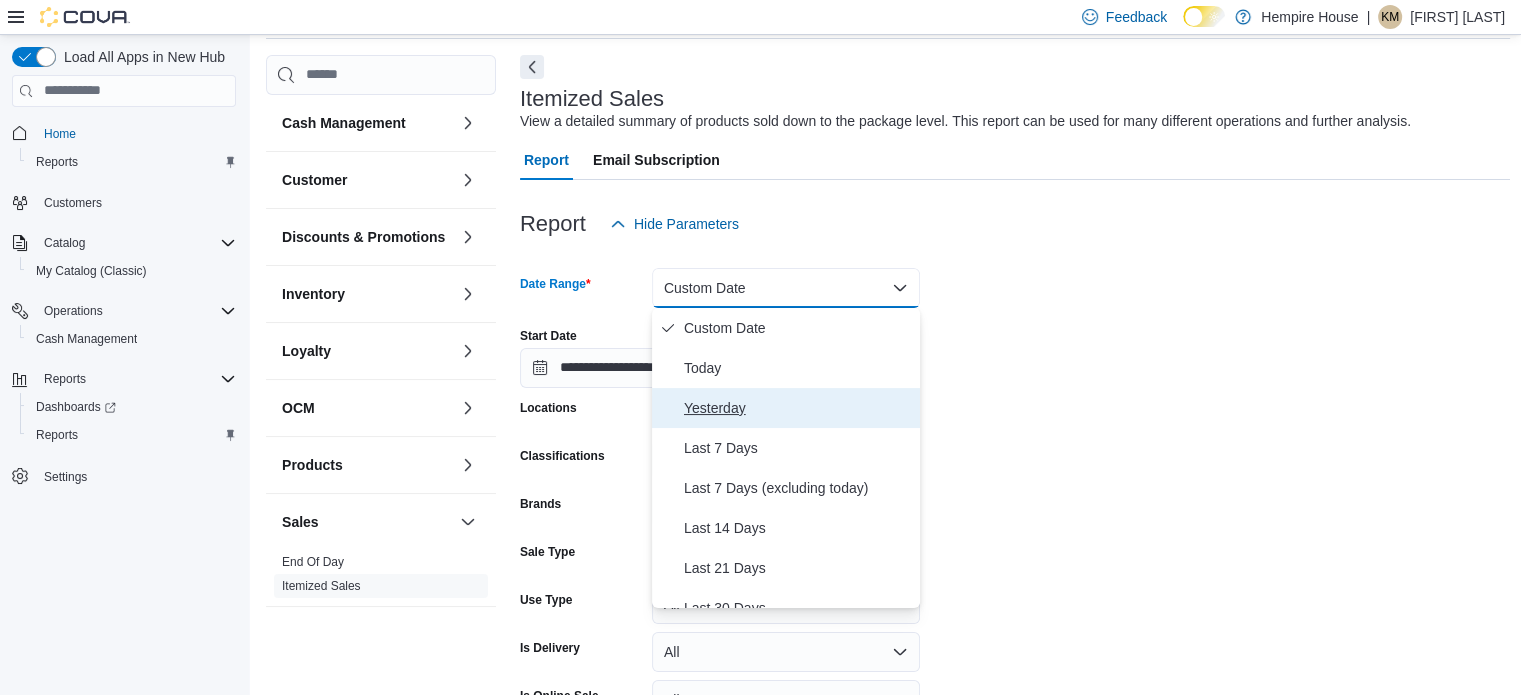 click on "Yesterday" at bounding box center (798, 408) 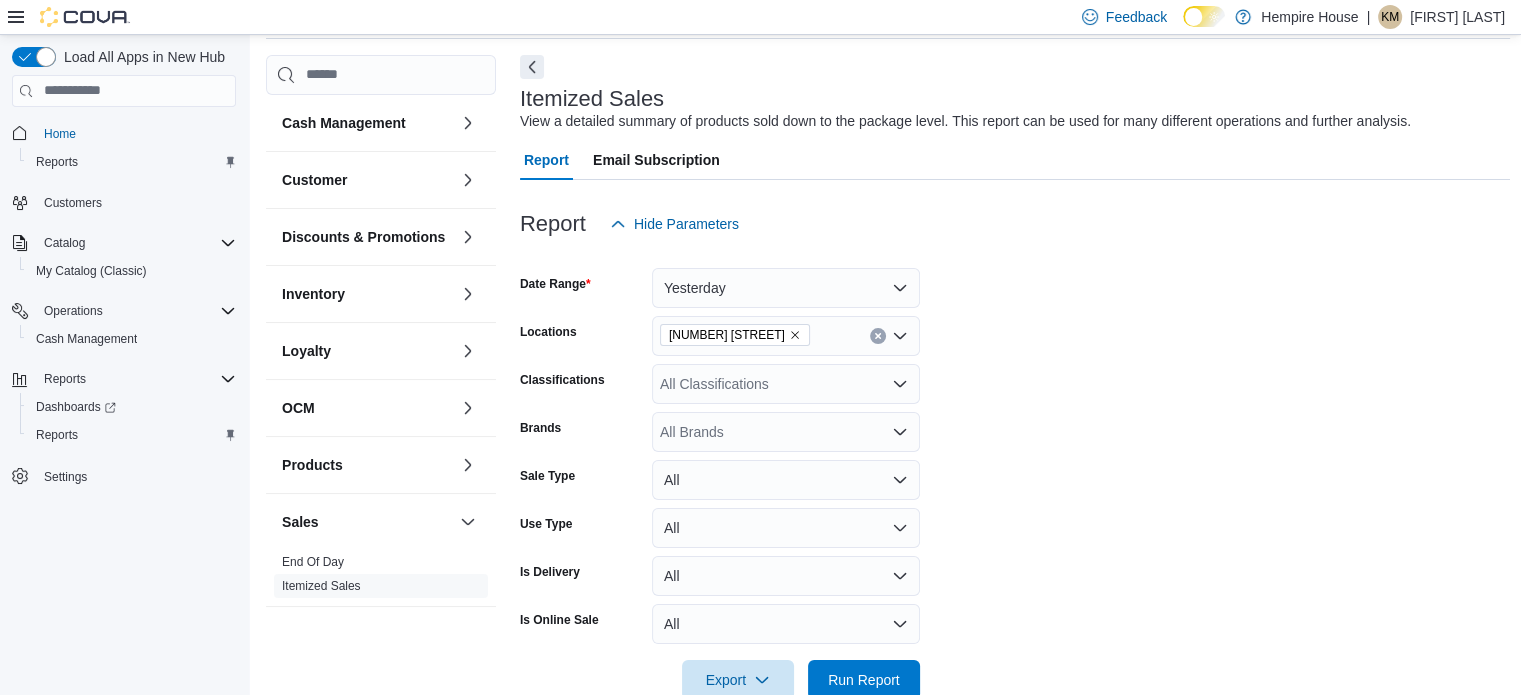 click on "Date Range Yesterday Locations 59 First Street Classifications All Classifications Brands All Brands Sale Type All Use Type All Is Delivery All Is Online Sale All Export  Run Report" at bounding box center [1015, 472] 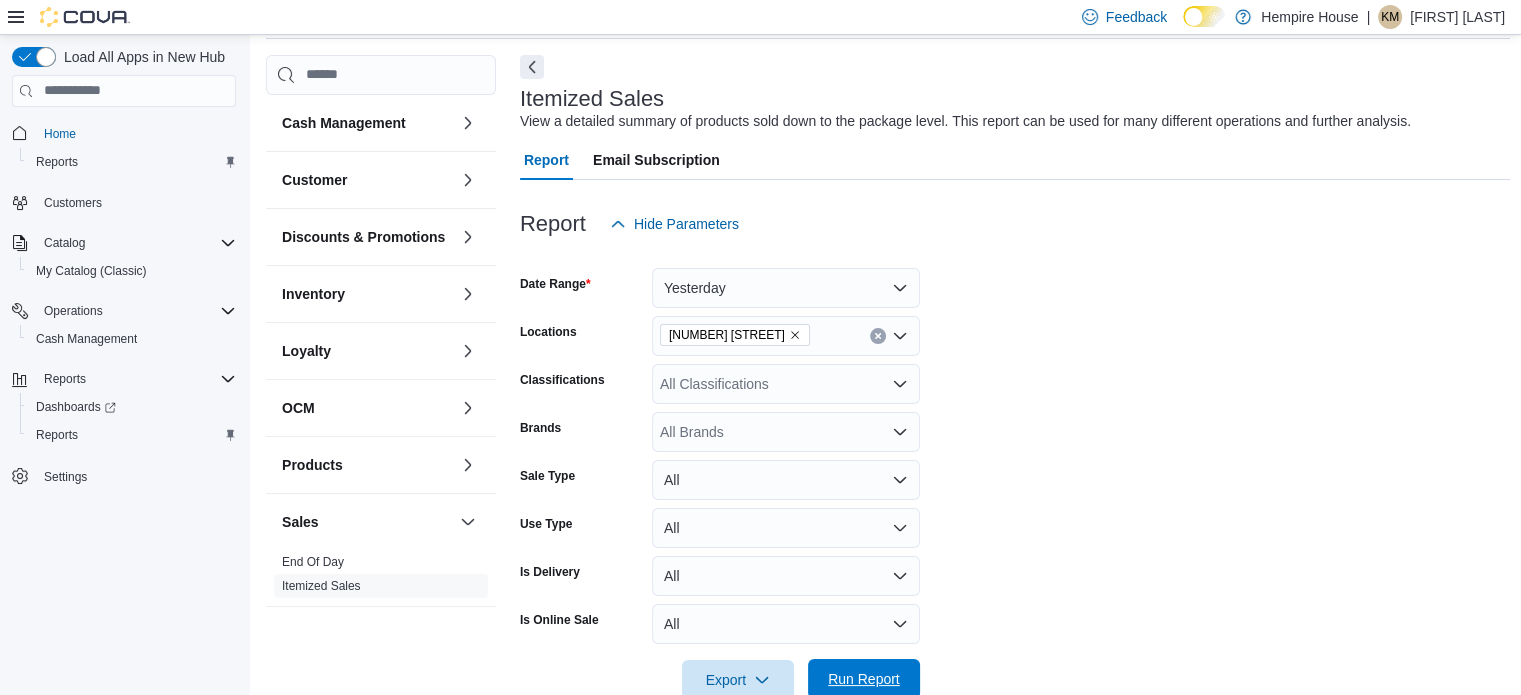 drag, startPoint x: 901, startPoint y: 680, endPoint x: 1062, endPoint y: 634, distance: 167.44252 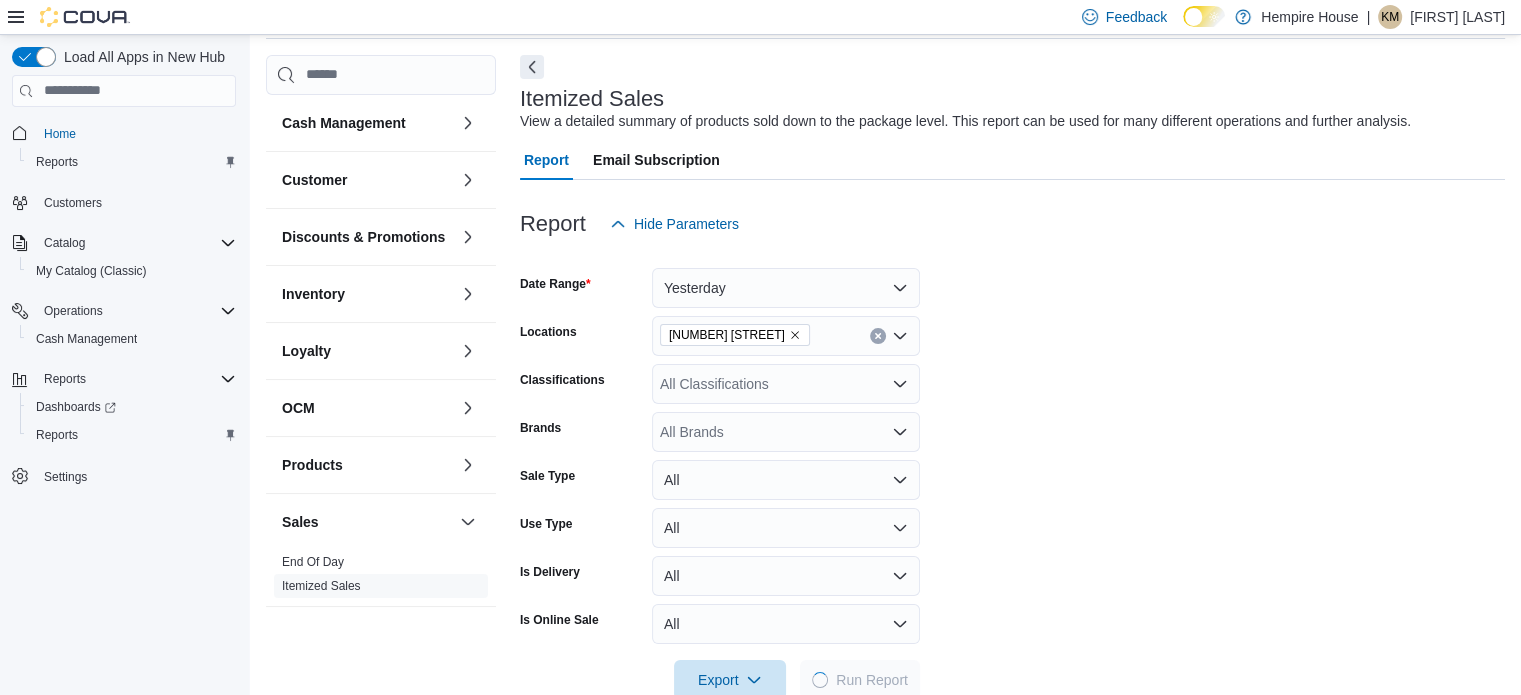 click on "Date Range Yesterday Locations 59 First Street Classifications All Classifications Brands All Brands Sale Type All Use Type All Is Delivery All Is Online Sale All Export  Run Report" at bounding box center (1012, 472) 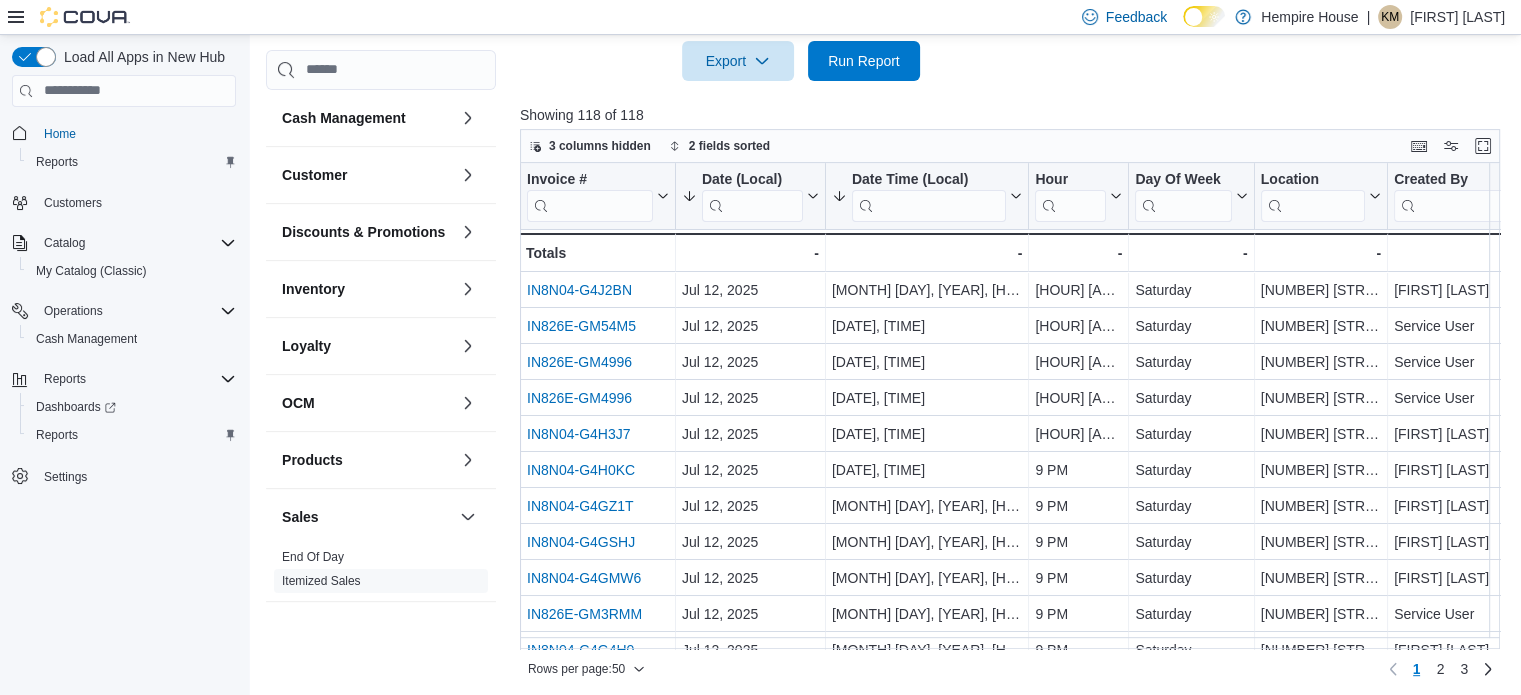 scroll, scrollTop: 701, scrollLeft: 0, axis: vertical 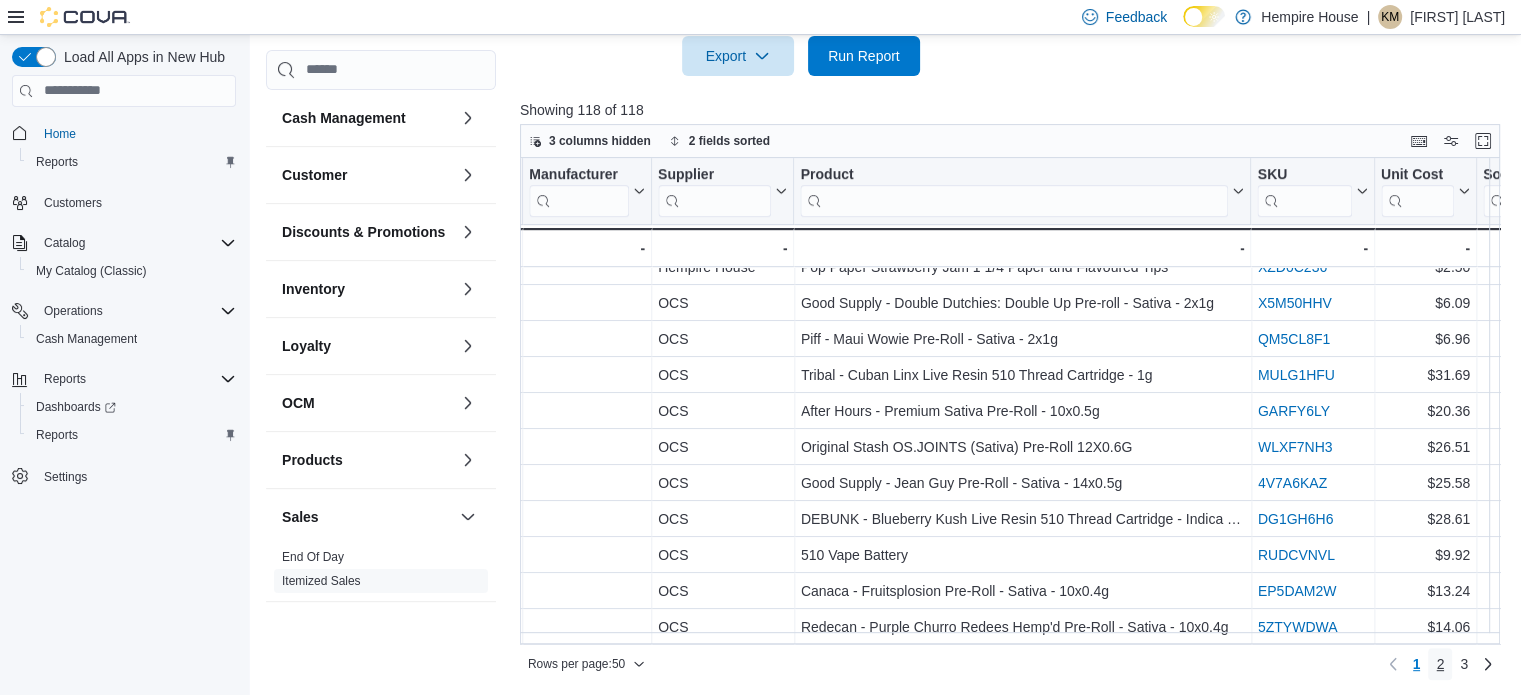 click on "2" at bounding box center (1440, 664) 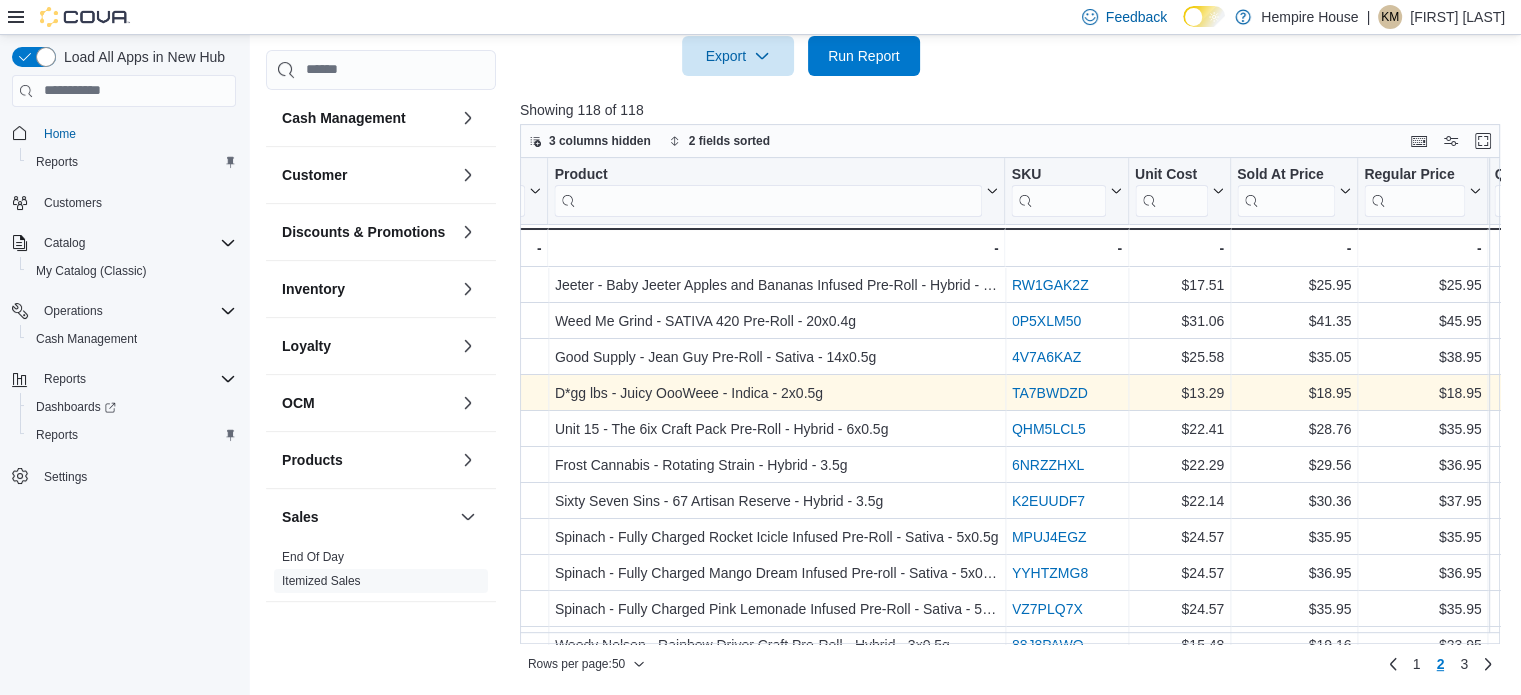 scroll, scrollTop: 0, scrollLeft: 2479, axis: horizontal 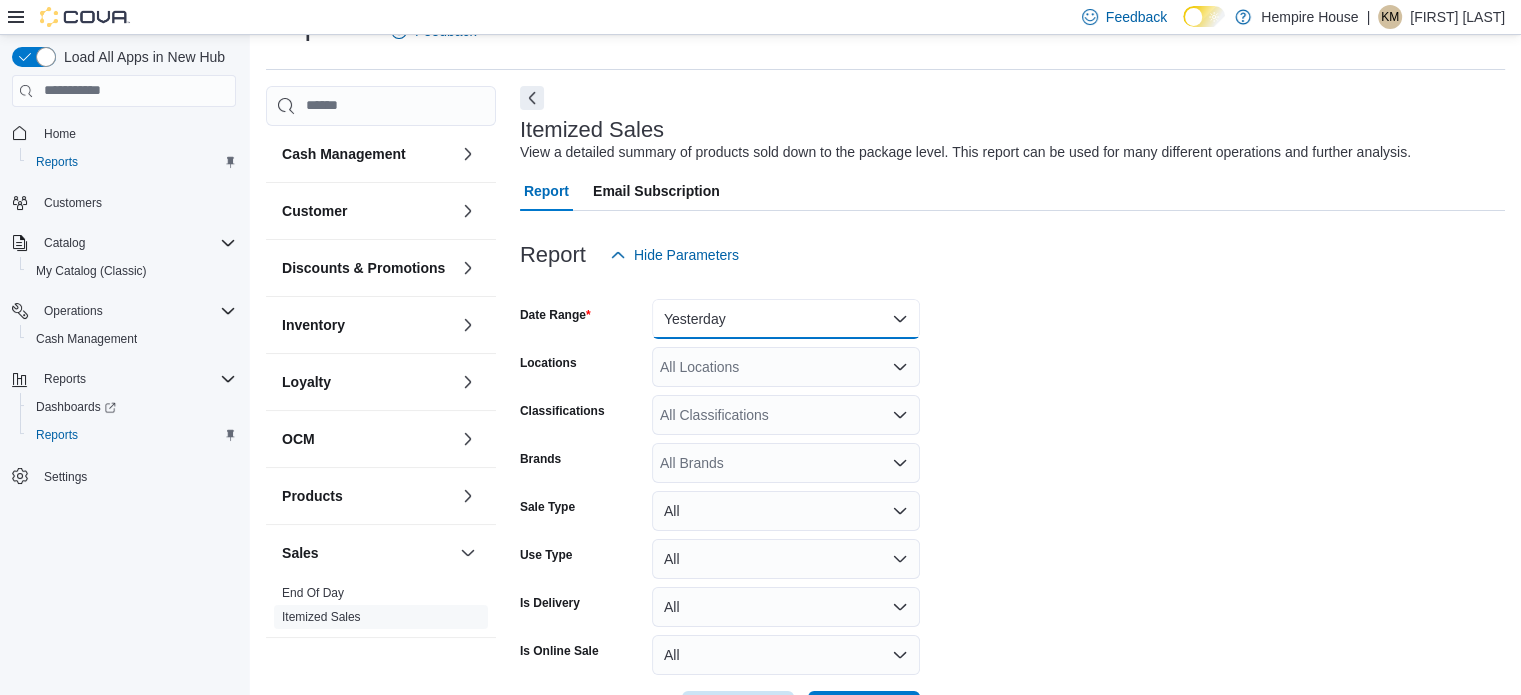 click on "Yesterday" at bounding box center [786, 319] 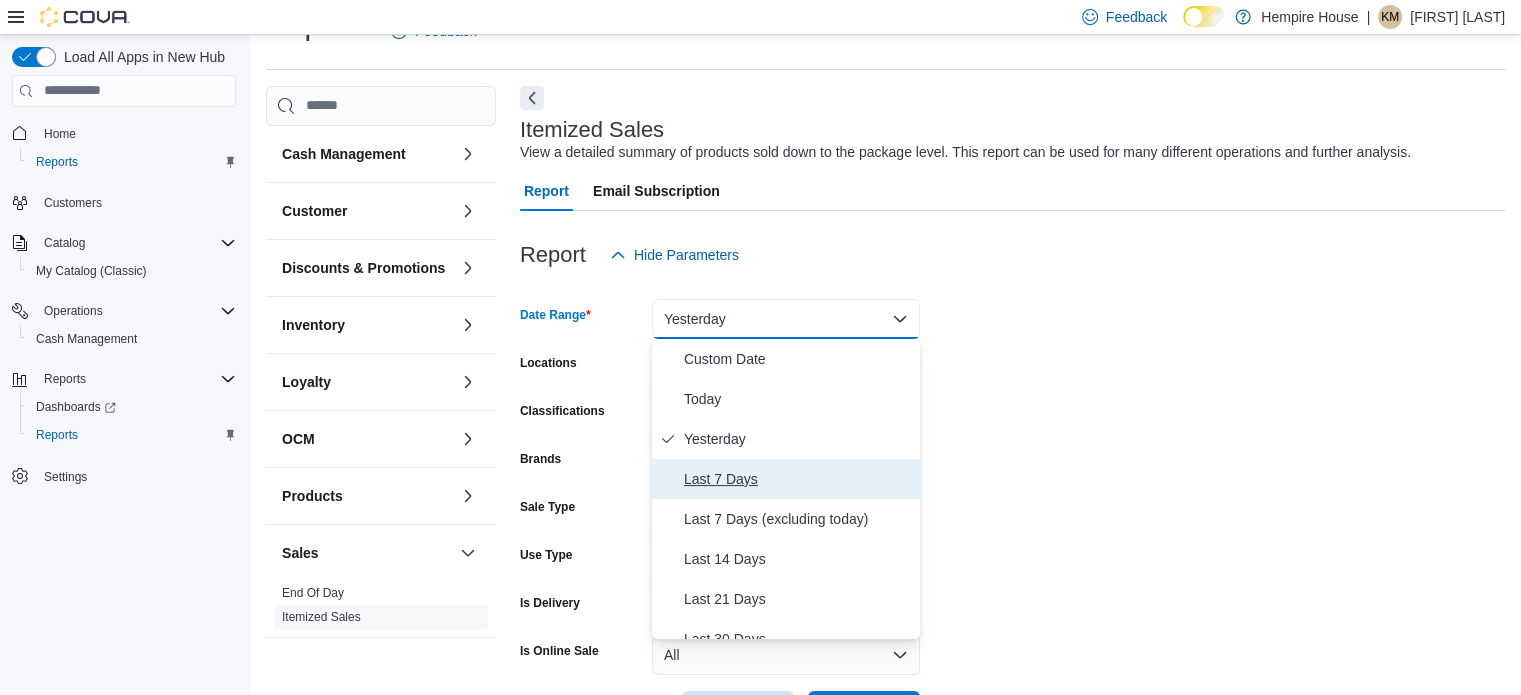 click on "Last 7 Days" at bounding box center (798, 479) 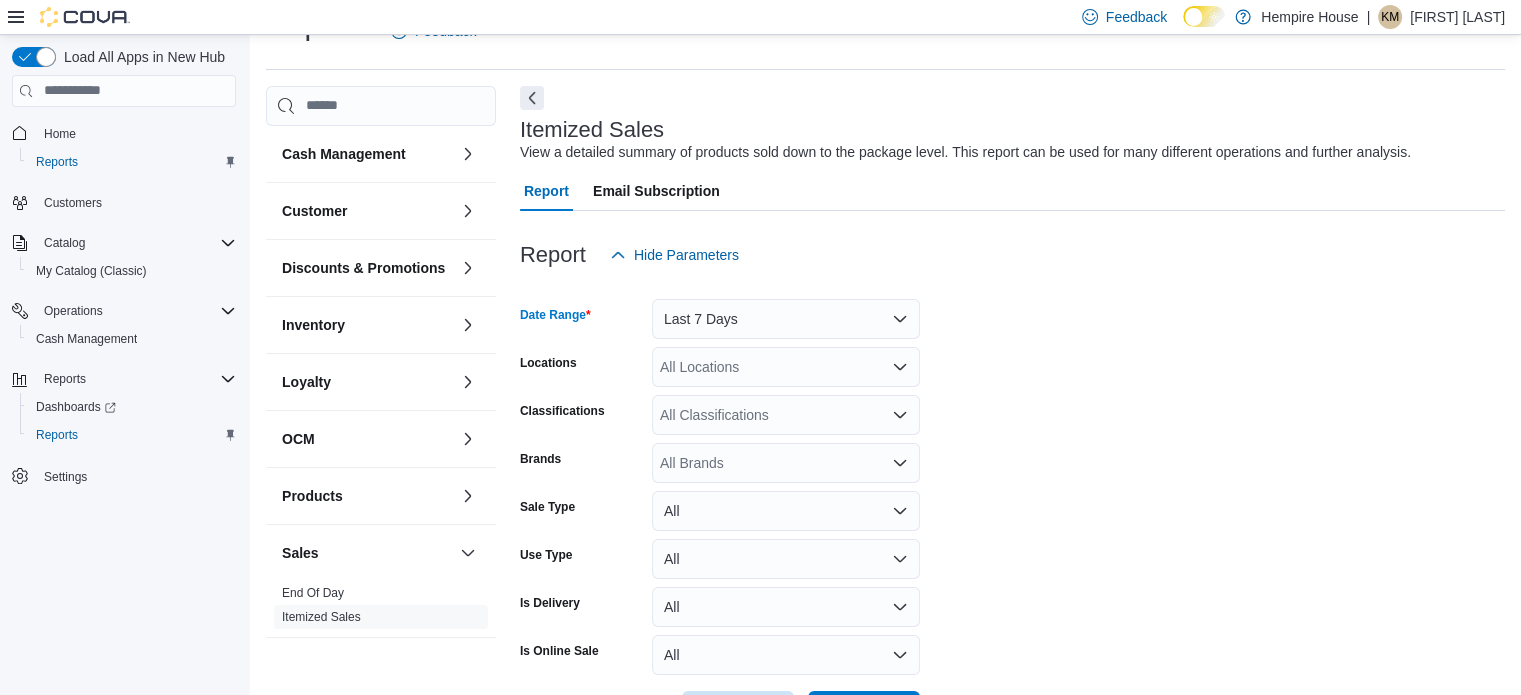 click on "All Locations" at bounding box center (786, 367) 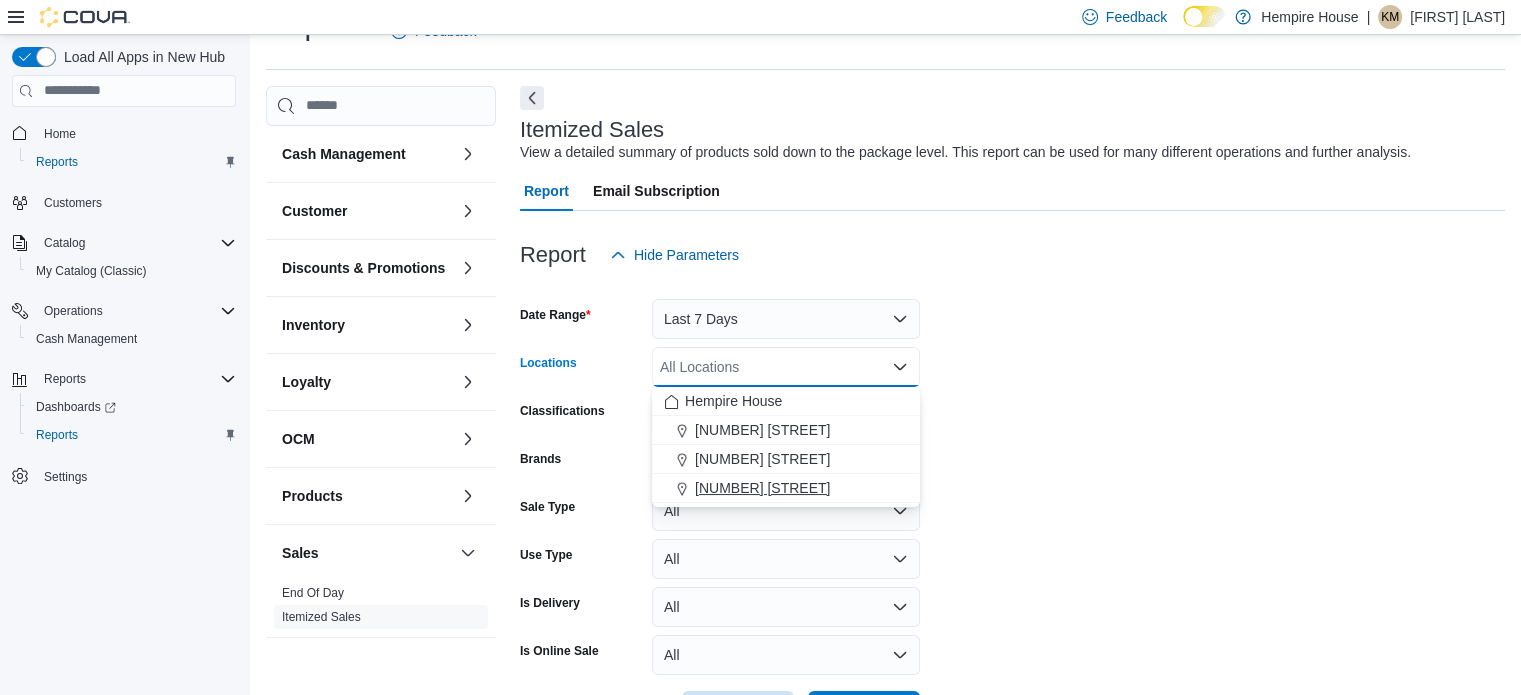 click on "[NUMBER] [STREET]" at bounding box center (762, 488) 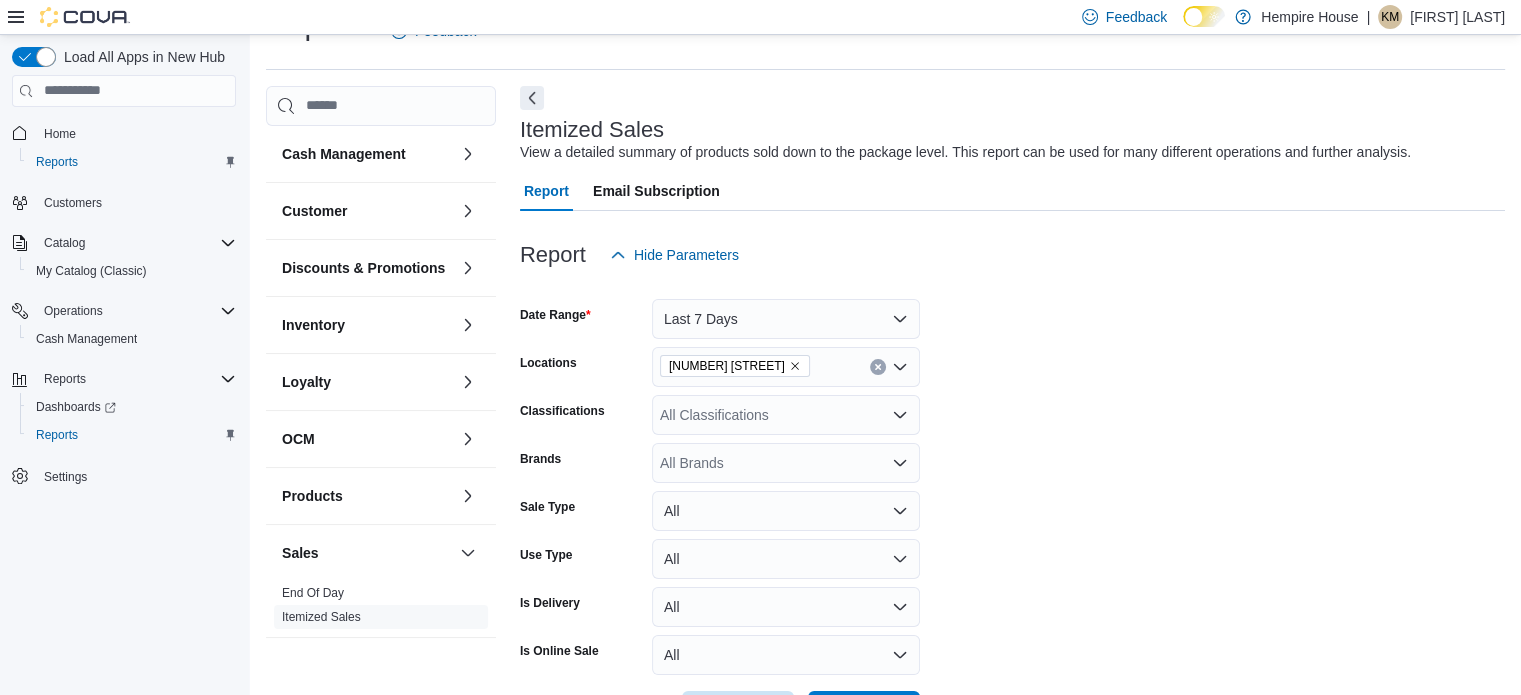 click on "Date Range Last 7 Days Locations [NUMBER] [STREET] Classifications All Classifications Brands All Brands Sale Type All Use Type All Is Delivery All Is Online Sale All Export  Run Report" at bounding box center [1012, 503] 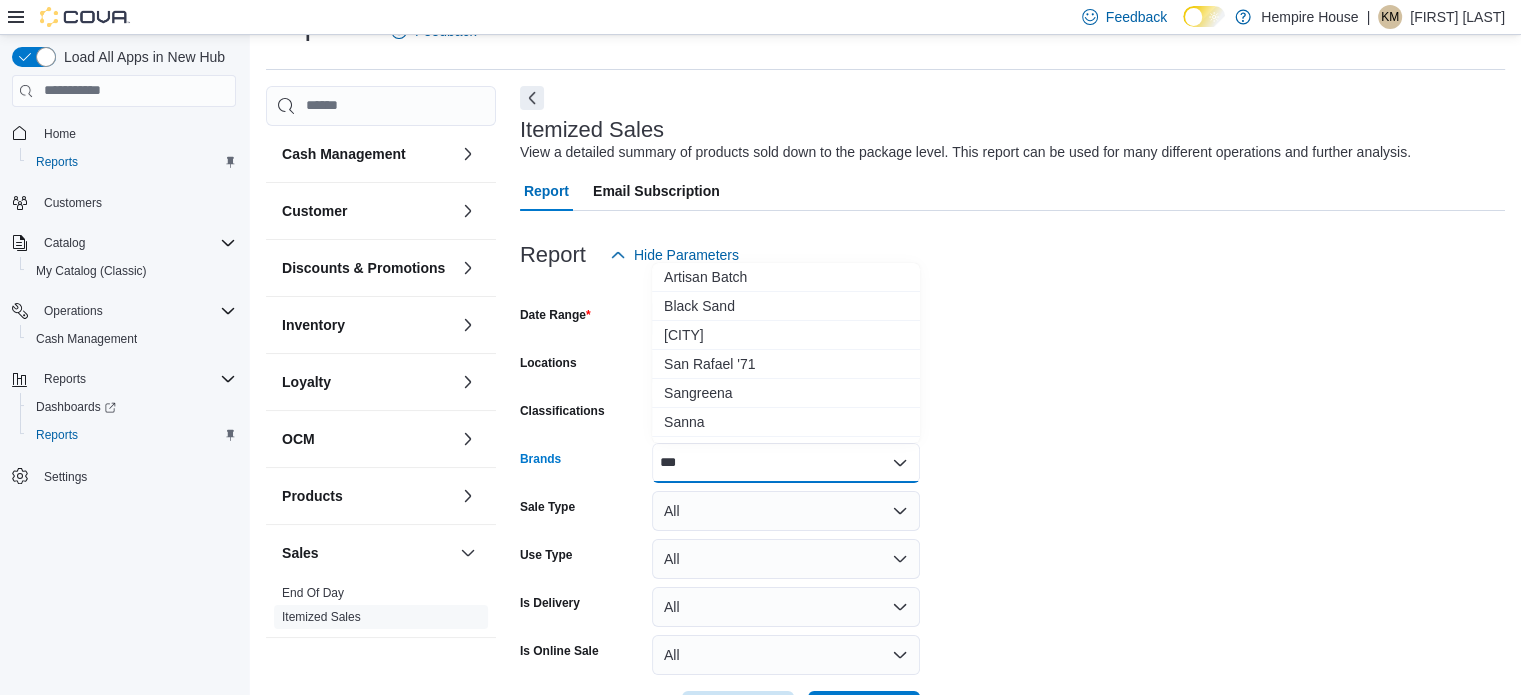 type on "****" 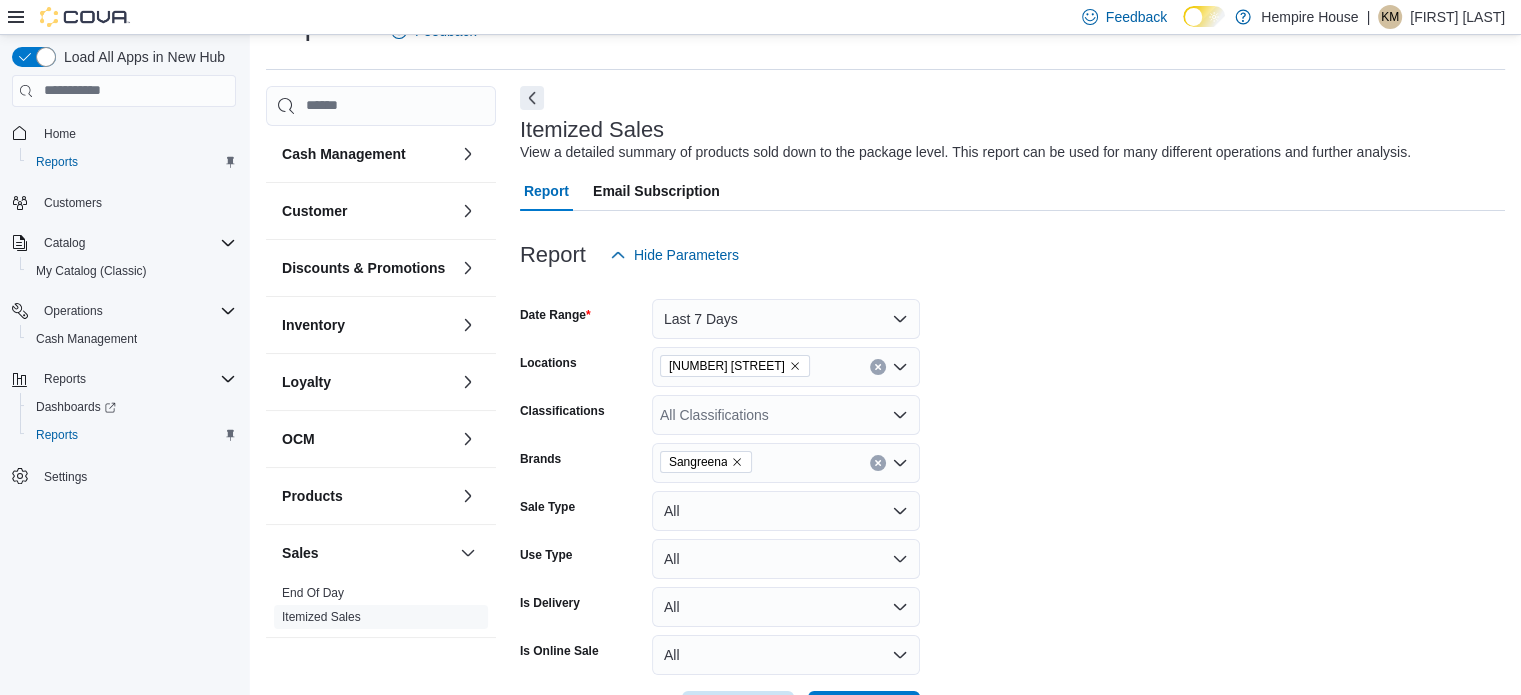 drag, startPoint x: 1107, startPoint y: 456, endPoint x: 1094, endPoint y: 443, distance: 18.384777 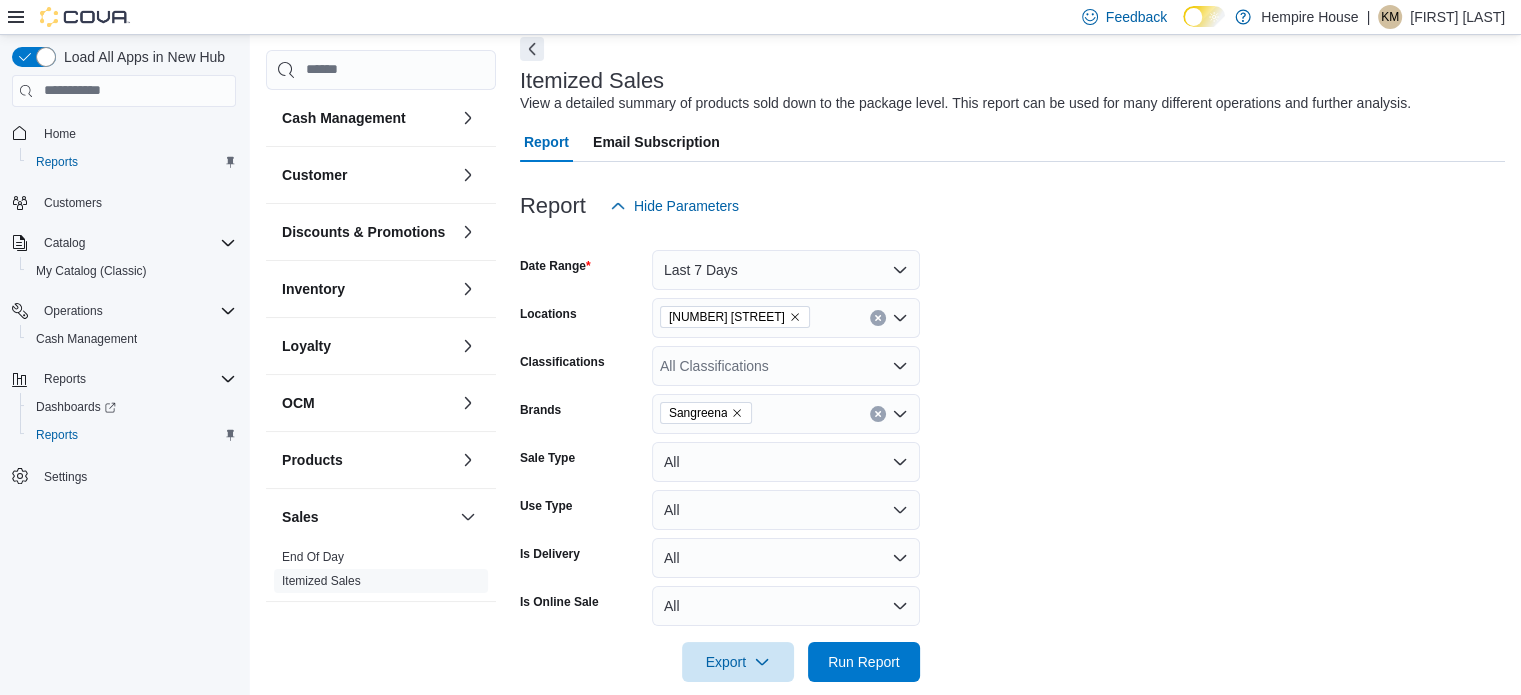 scroll, scrollTop: 121, scrollLeft: 0, axis: vertical 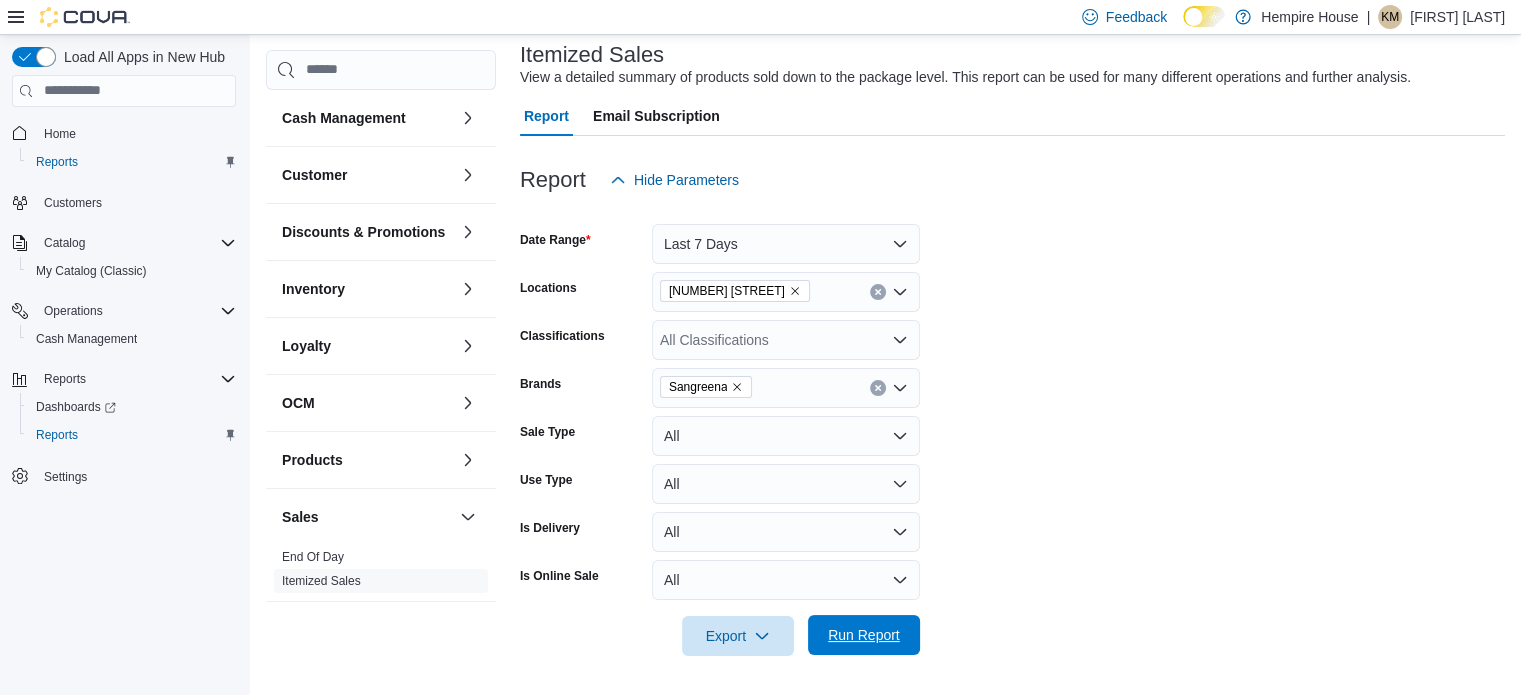 click on "Run Report" at bounding box center (864, 635) 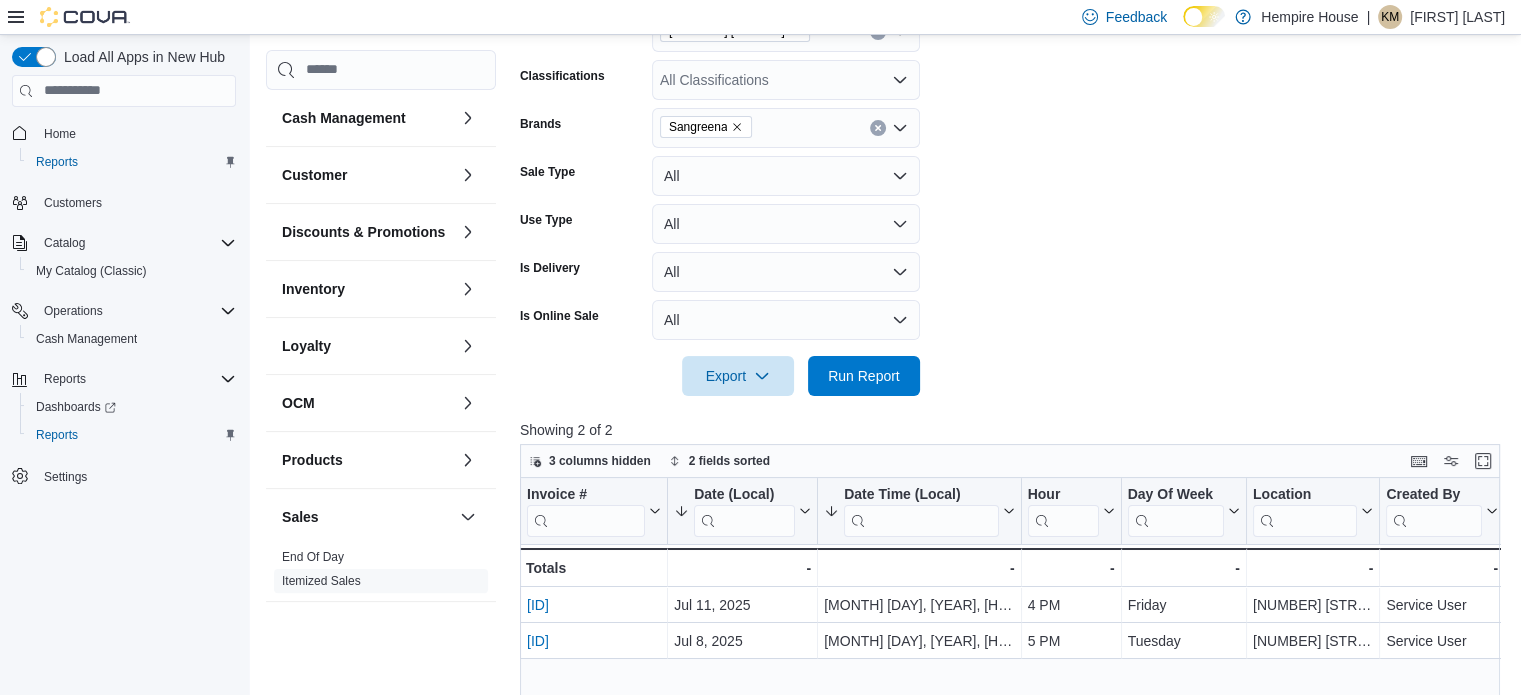 scroll, scrollTop: 221, scrollLeft: 0, axis: vertical 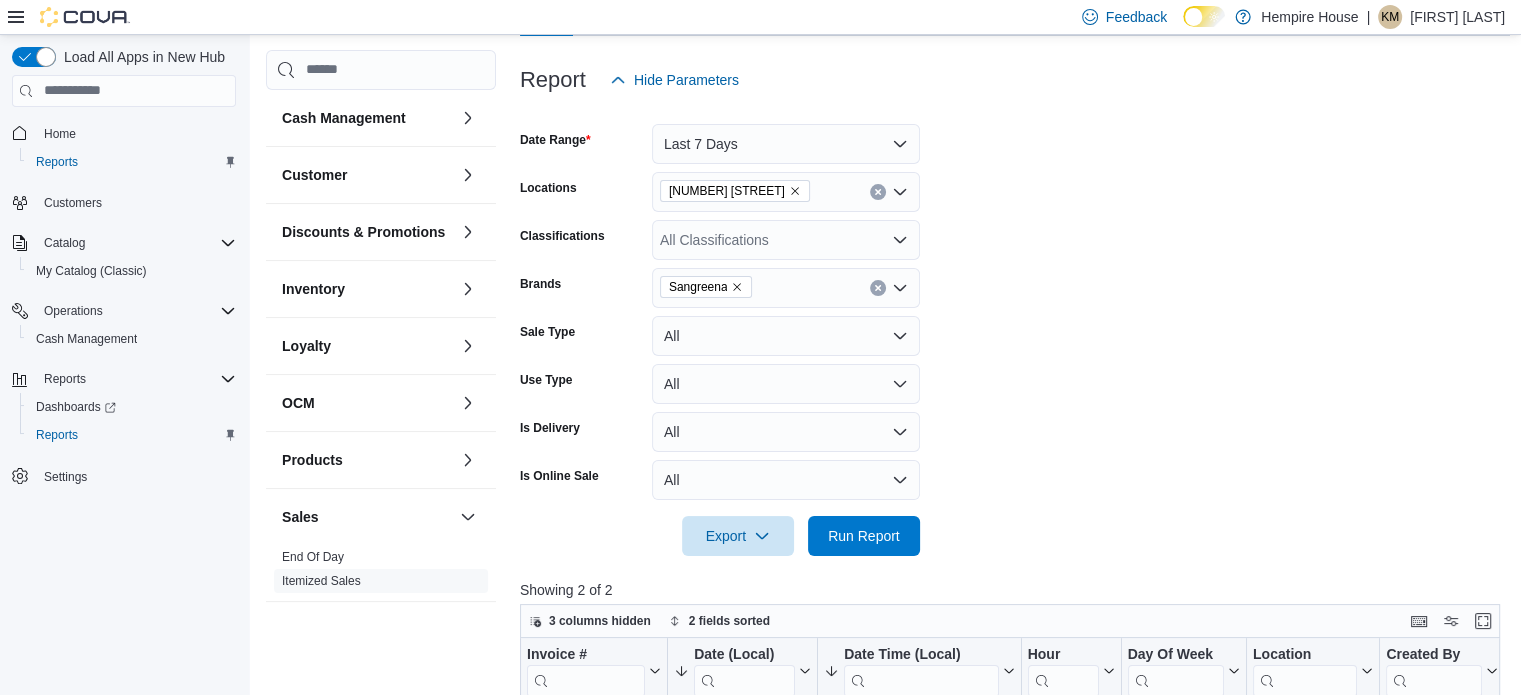 click 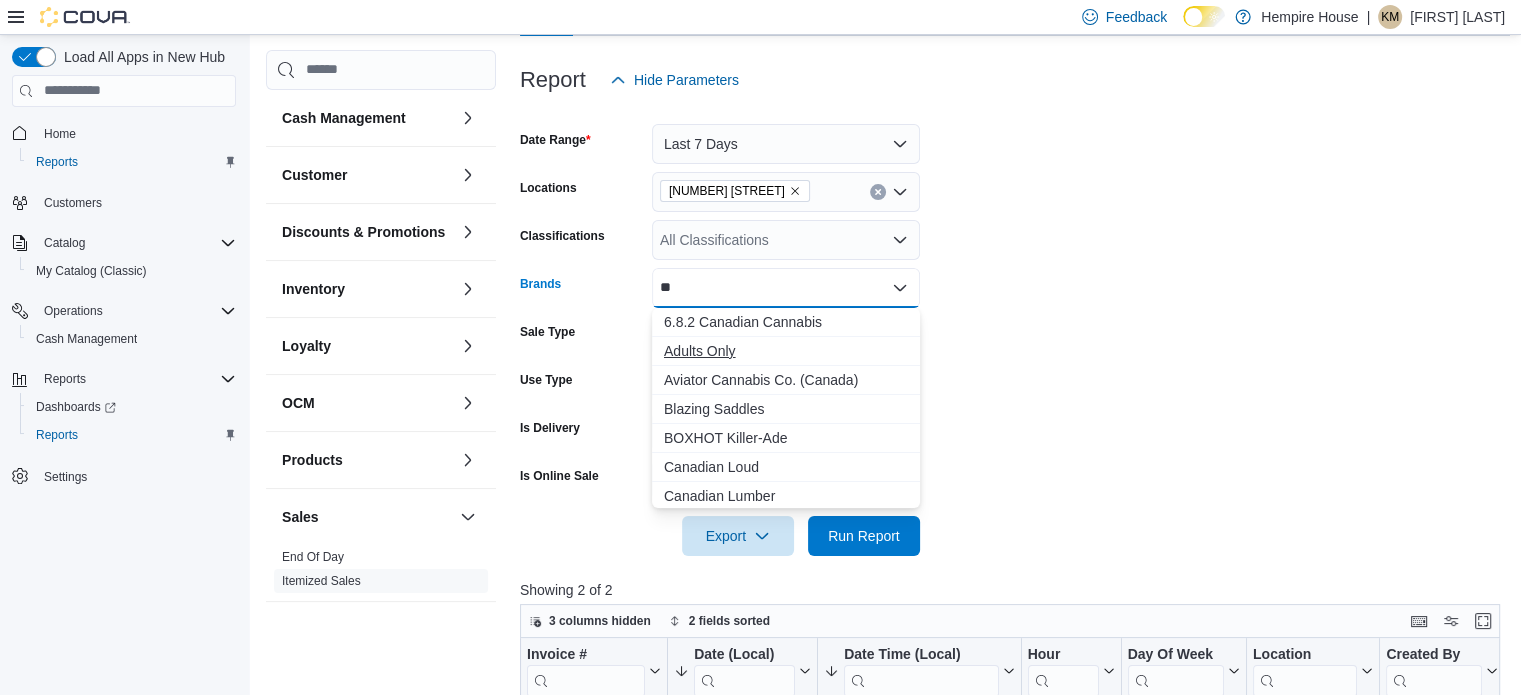 type on "**" 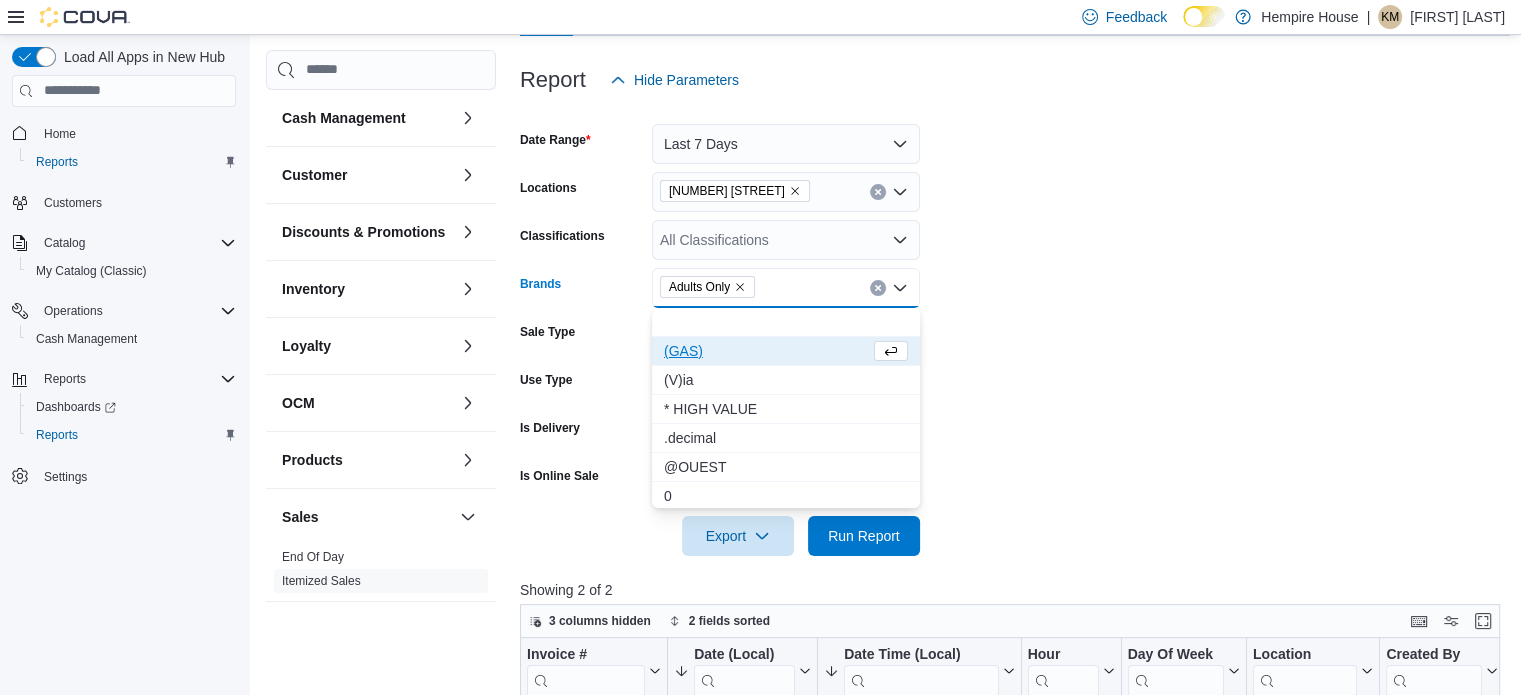 click on "Date Range Last 7 Days Locations [NUMBER] [STREET] Classifications All Classifications Brands Adults Only Combo box. Selected. Adults Only. Press Backspace to delete Adults Only. Combo box input. All Brands. Type some text or, to display a list of choices, press Down Arrow. To exit the list of choices, press Escape. Sale Type All Use Type All Is Delivery All Is Online Sale All Export  Run Report" at bounding box center [1015, 328] 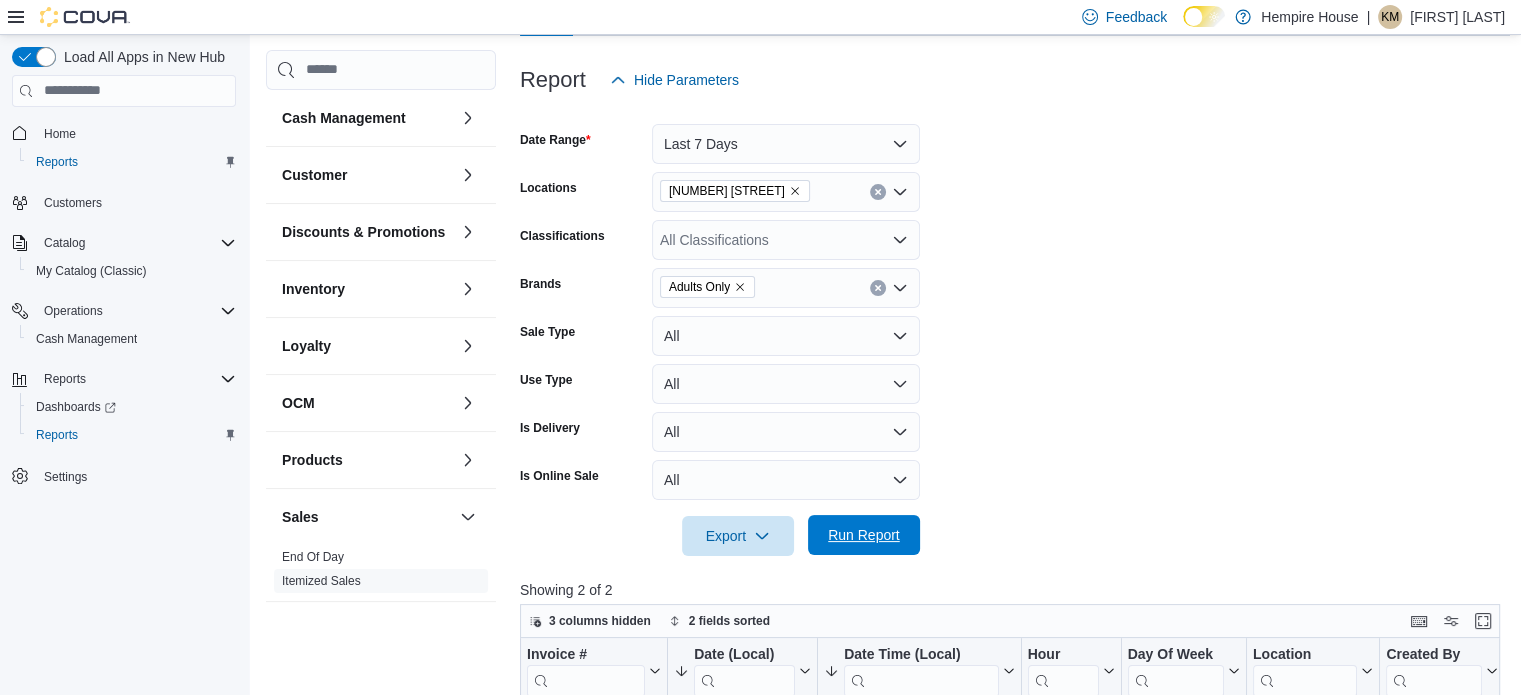 drag, startPoint x: 893, startPoint y: 535, endPoint x: 905, endPoint y: 527, distance: 14.422205 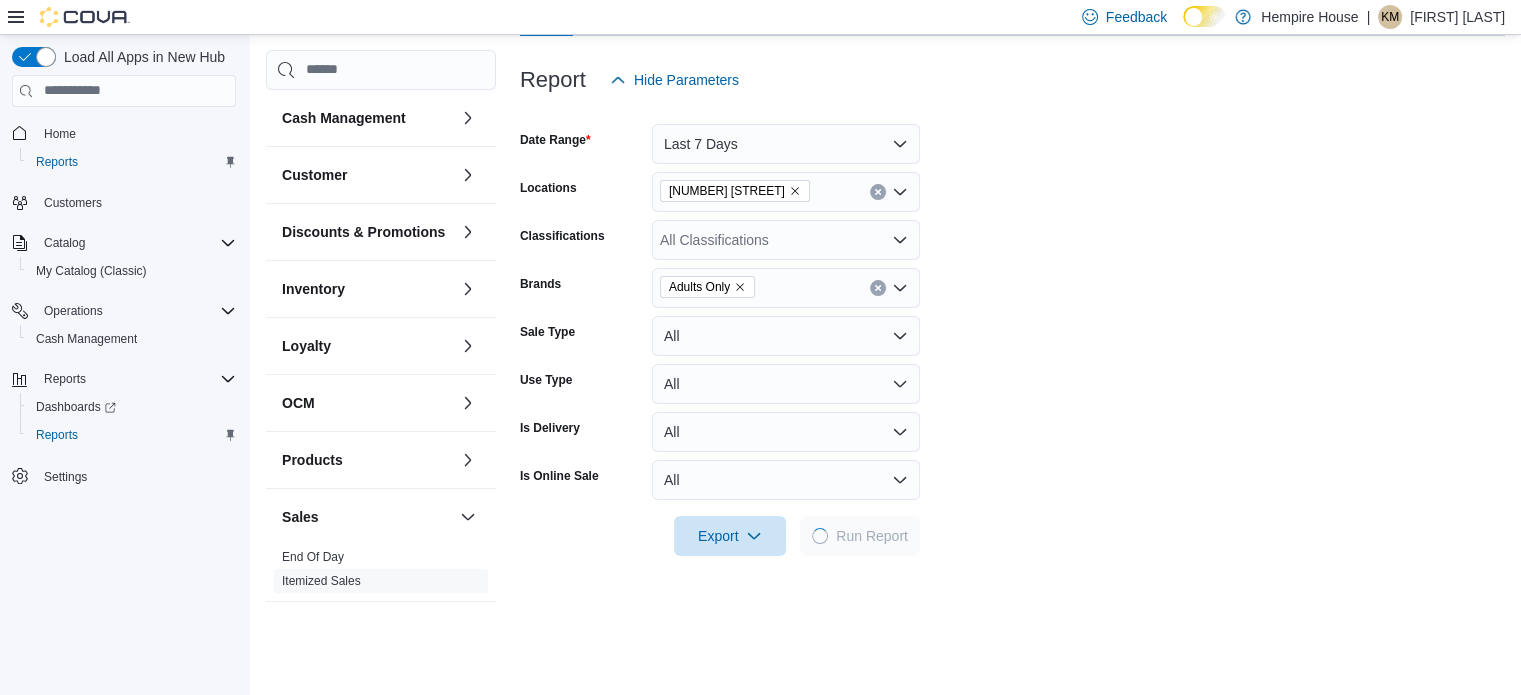 scroll, scrollTop: 621, scrollLeft: 0, axis: vertical 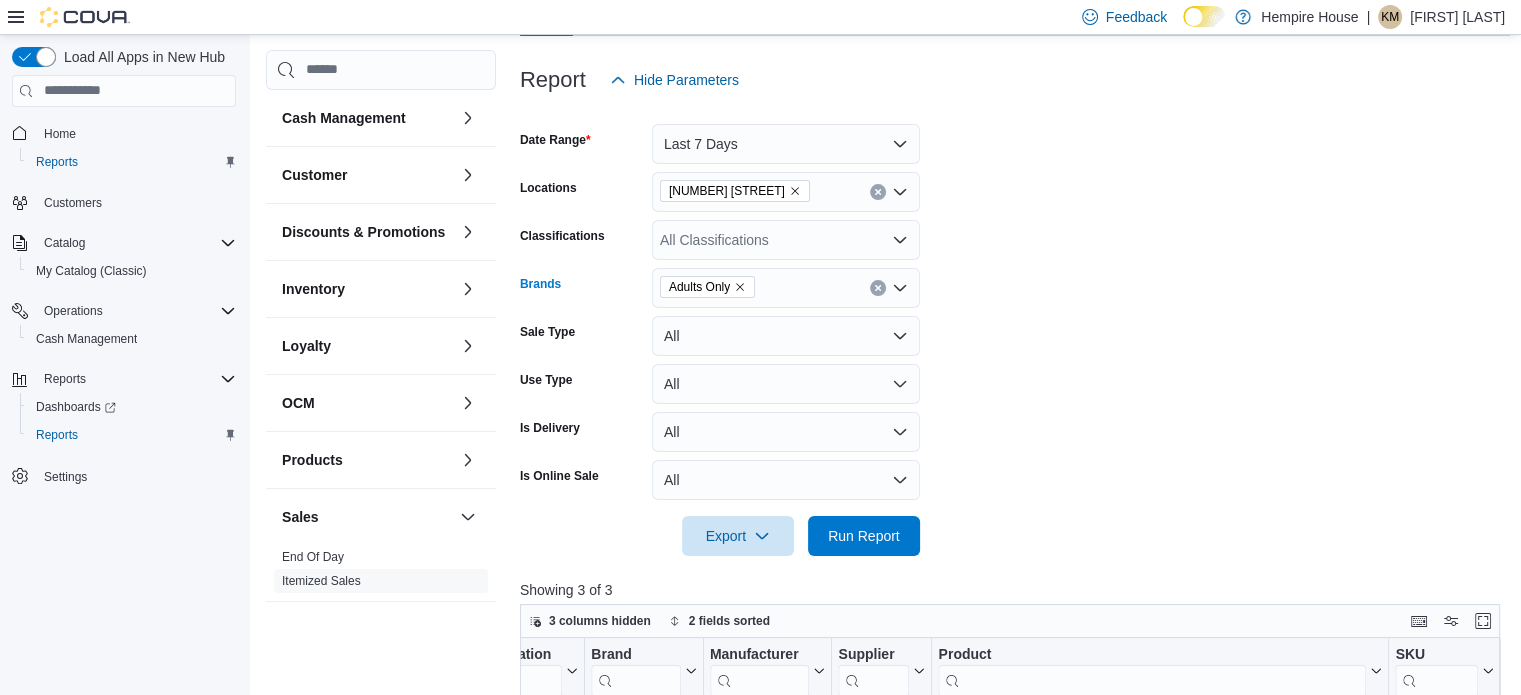 click 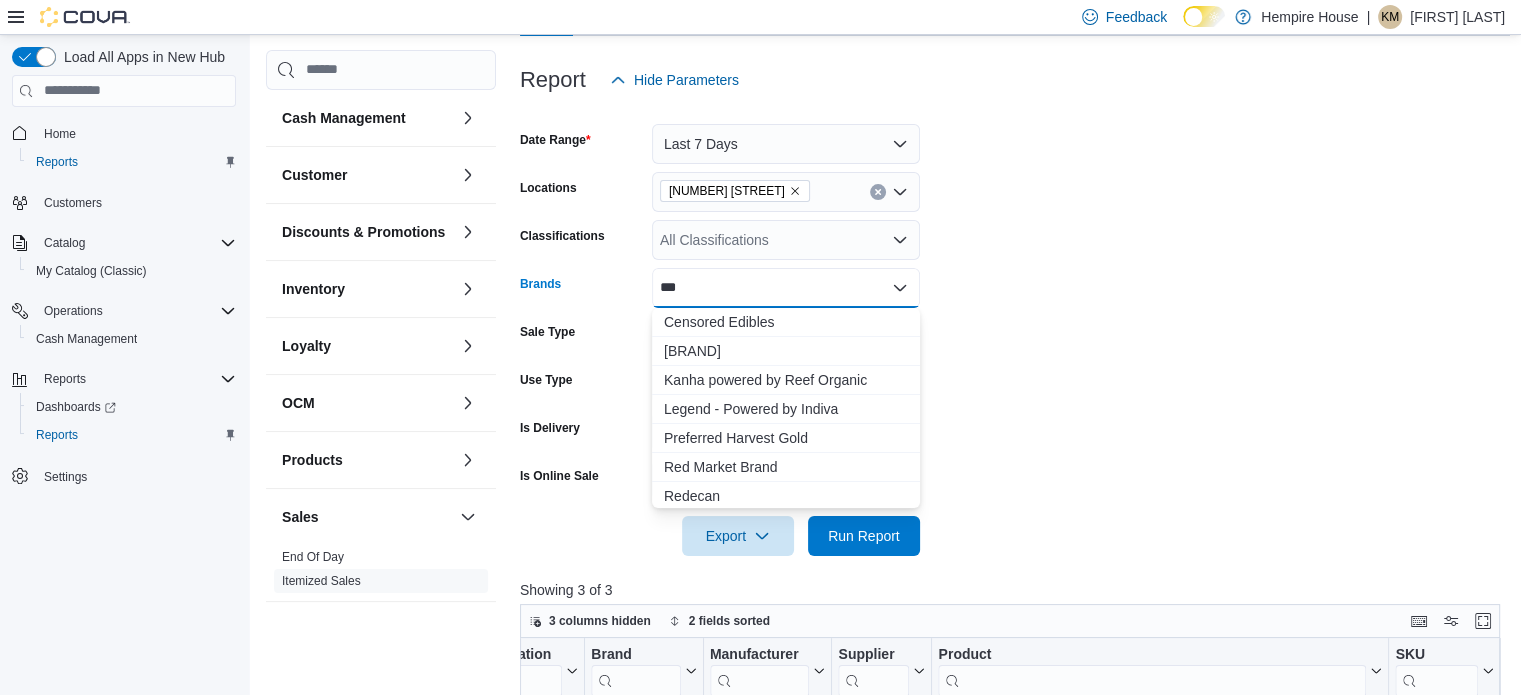type on "****" 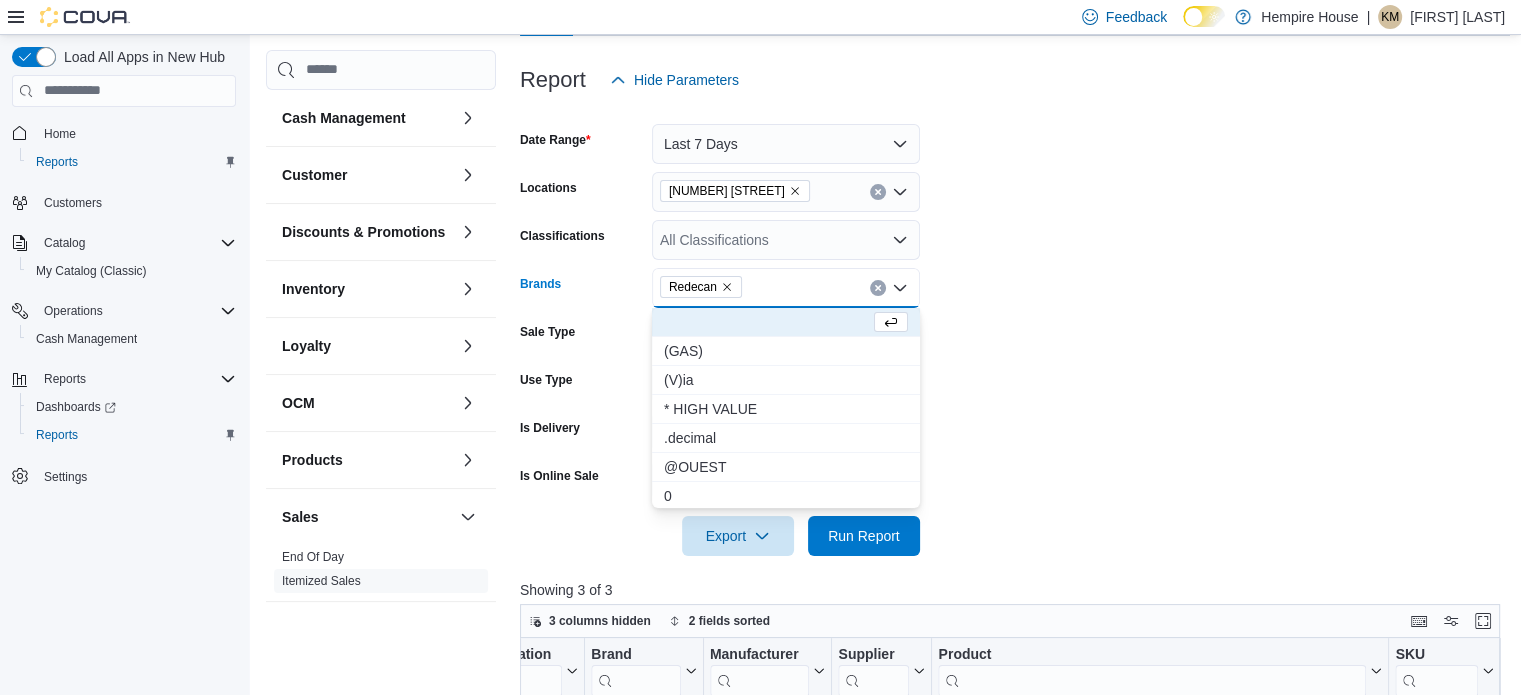 click on "Date Range Last 7 Days Locations [NUMBER] [STREET] Classifications All Classifications Brands Redecan Combo box. Selected. Redecan. Press Backspace to delete Redecan. Combo box input. All Brands. Type some text or, to display a list of choices, press Down Arrow. To exit the list of choices, press Escape. Sale Type All Use Type All Is Delivery All Is Online Sale All Export  Run Report" at bounding box center [1015, 328] 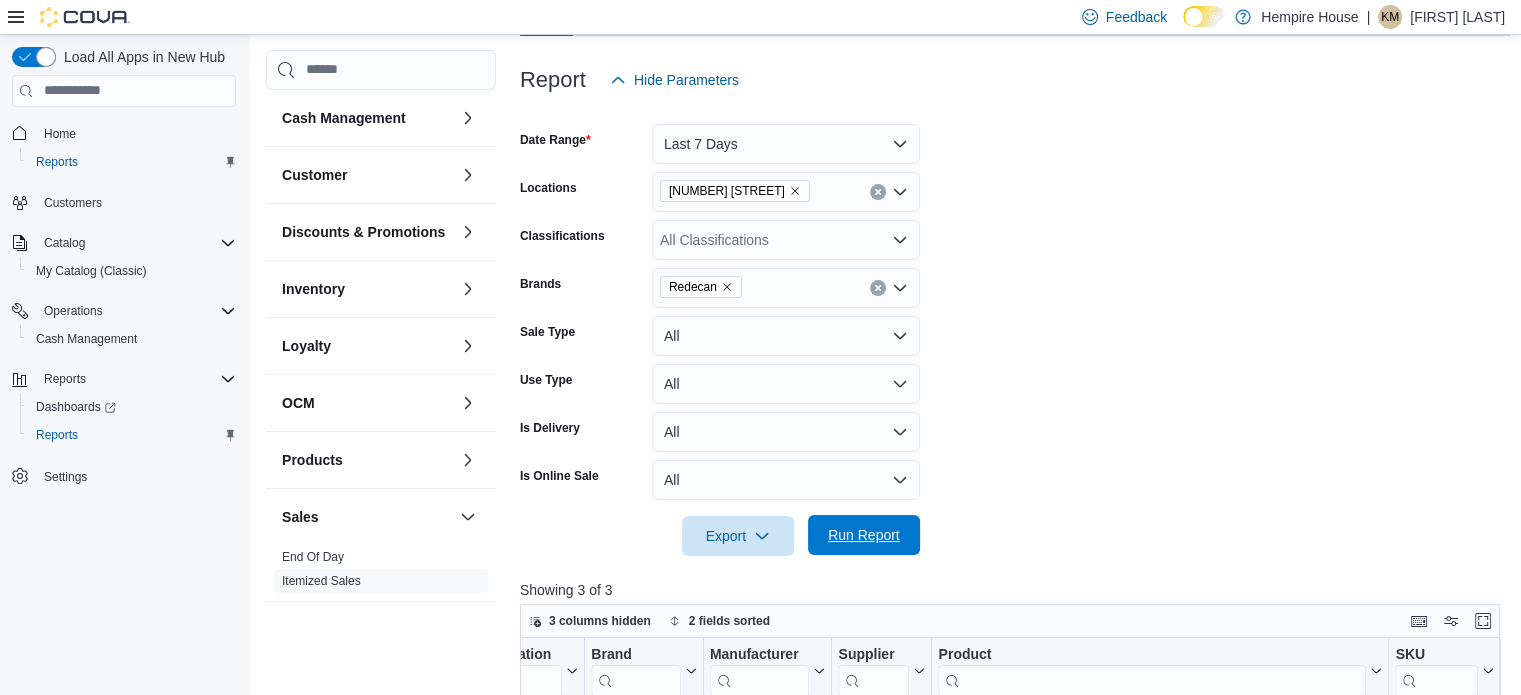 click on "Run Report" at bounding box center [864, 535] 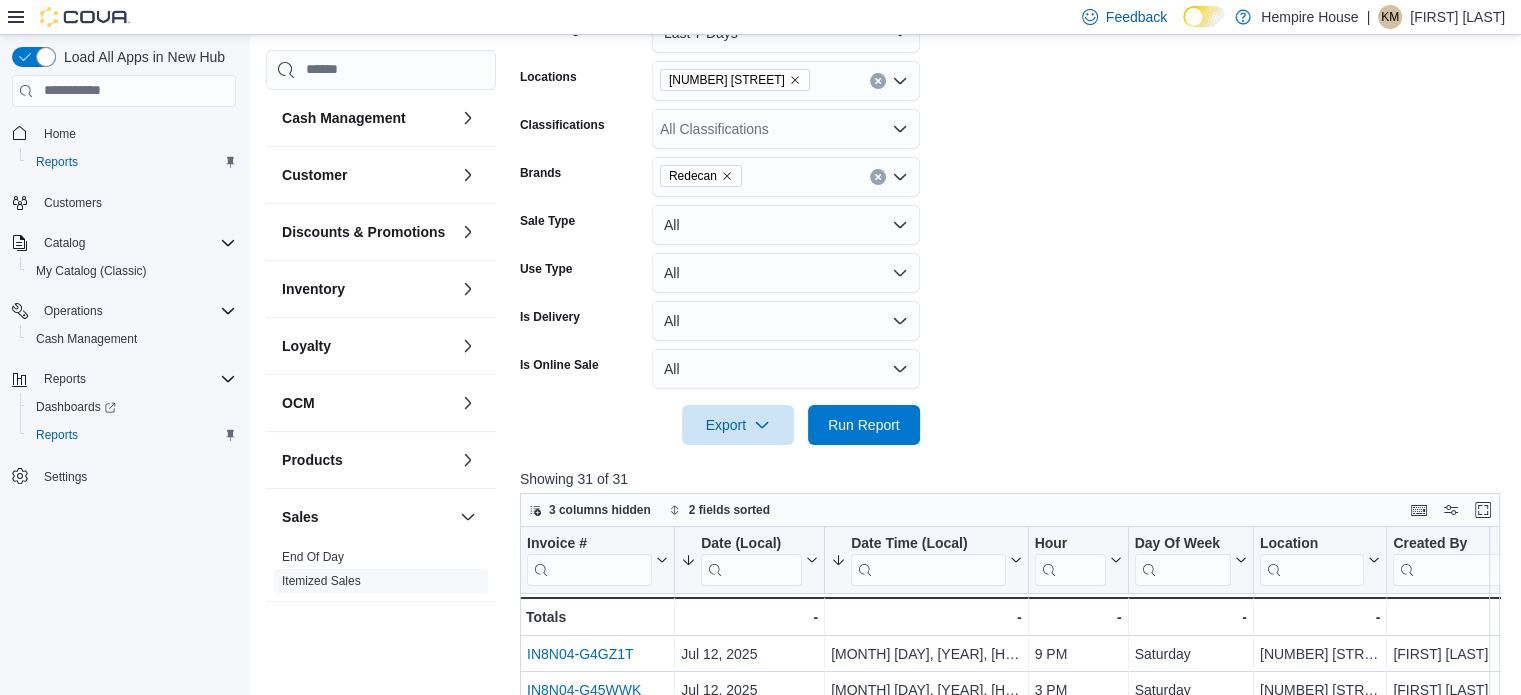 scroll, scrollTop: 621, scrollLeft: 0, axis: vertical 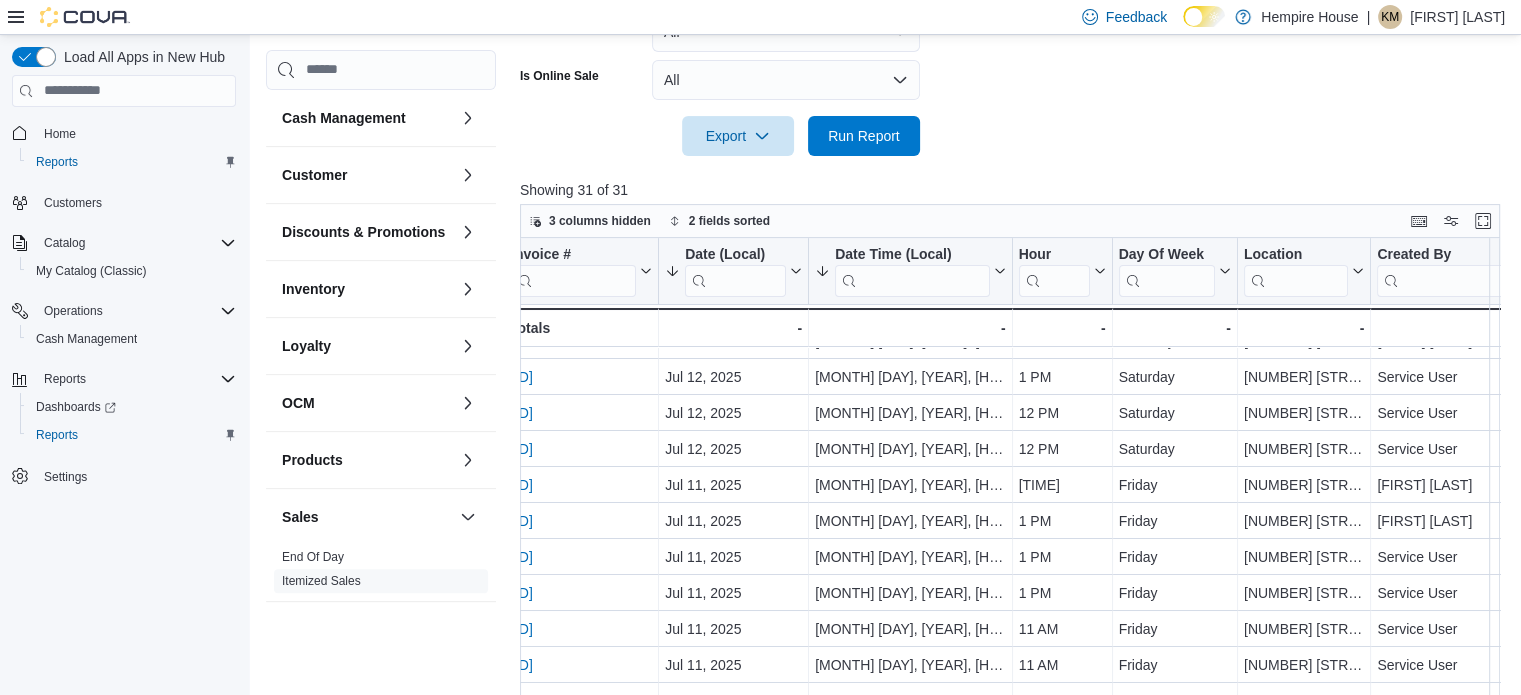 click at bounding box center [1015, 168] 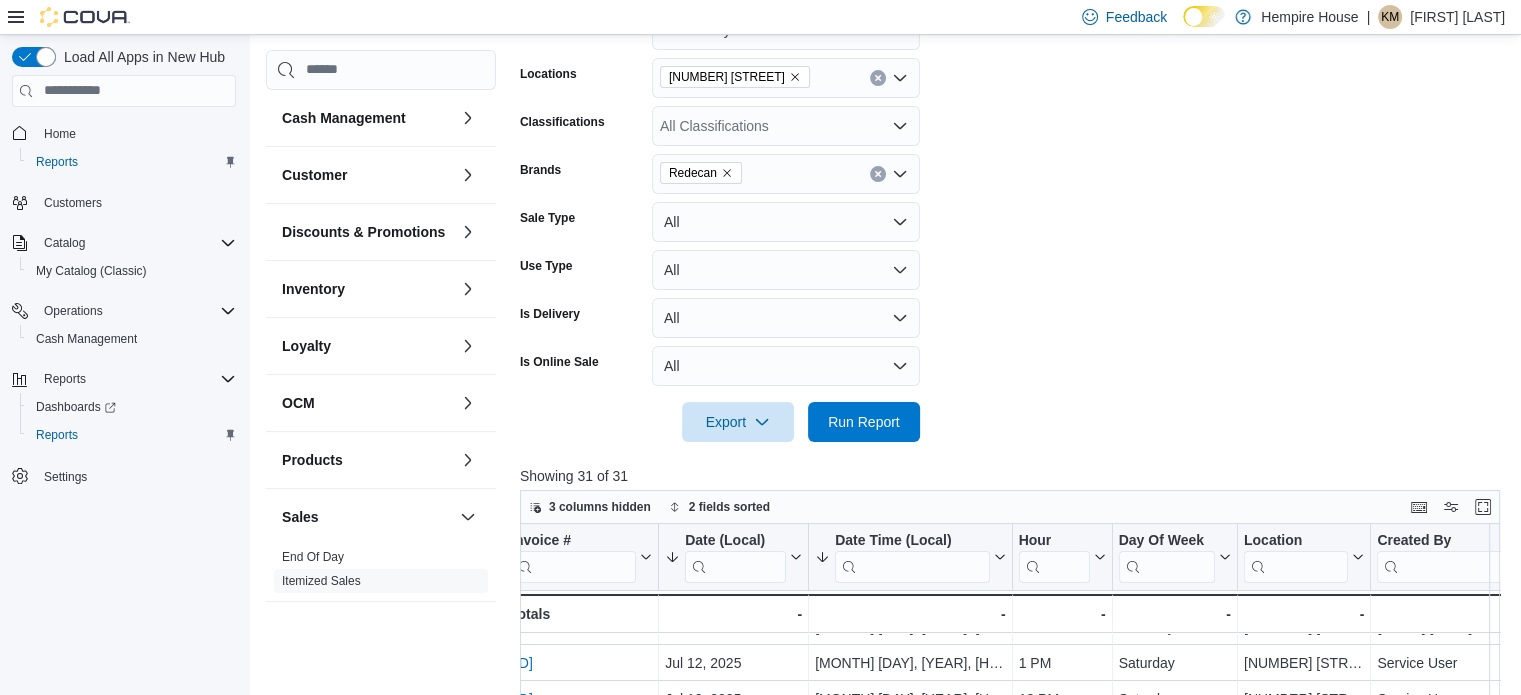 scroll, scrollTop: 321, scrollLeft: 0, axis: vertical 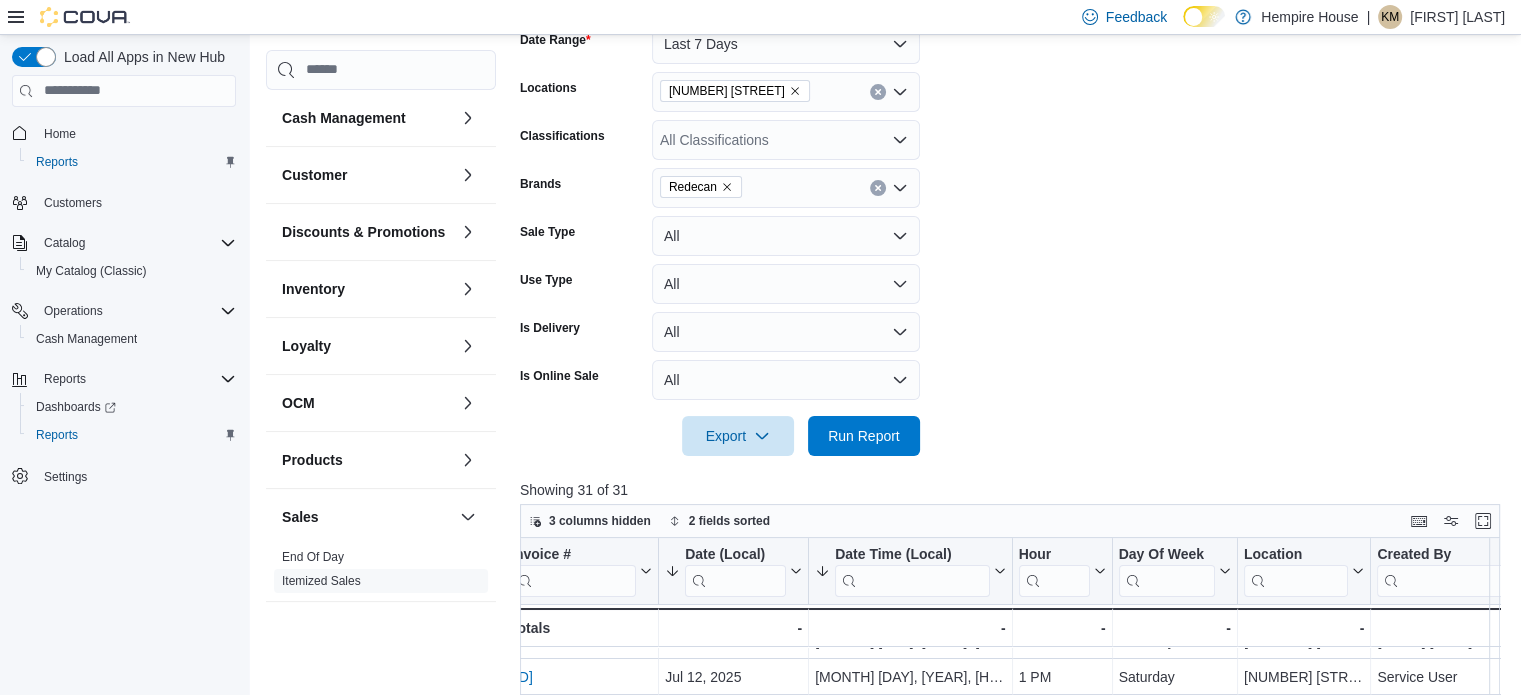 click 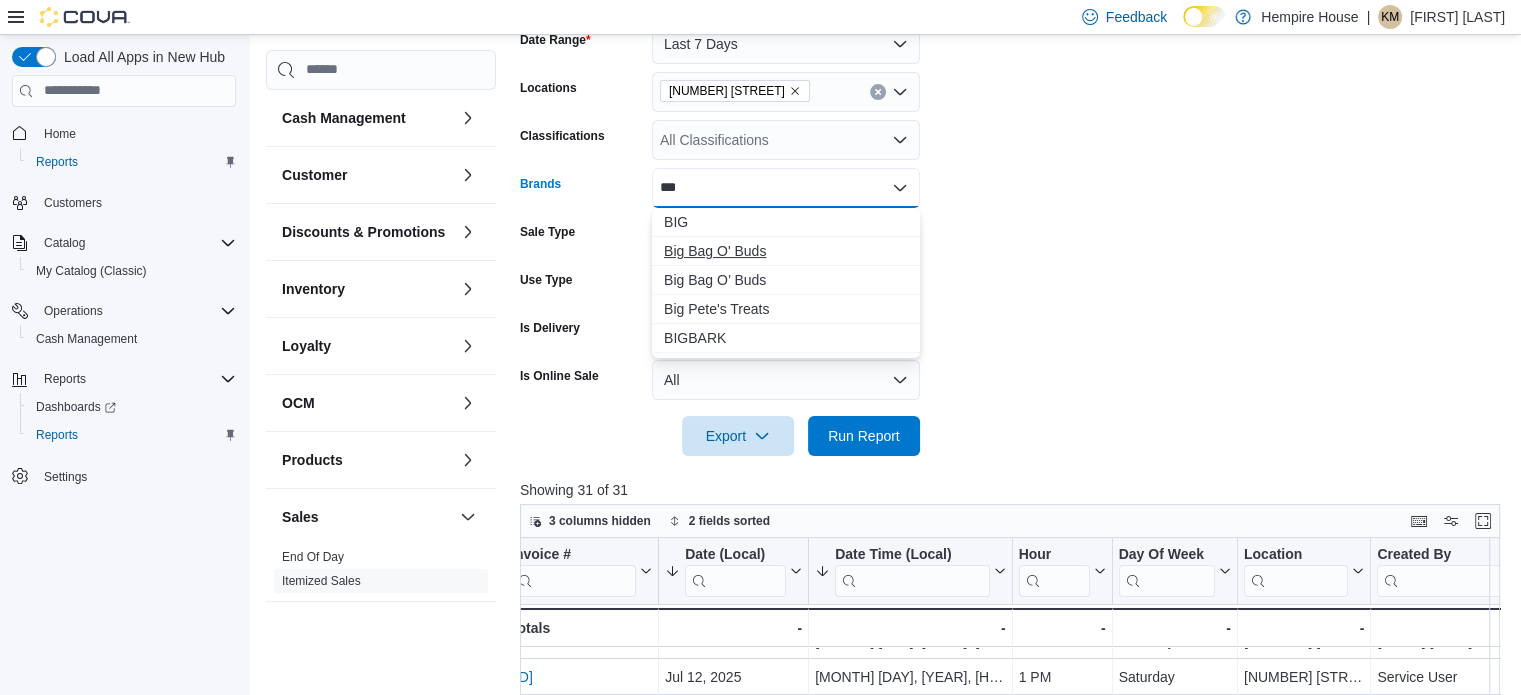 type on "***" 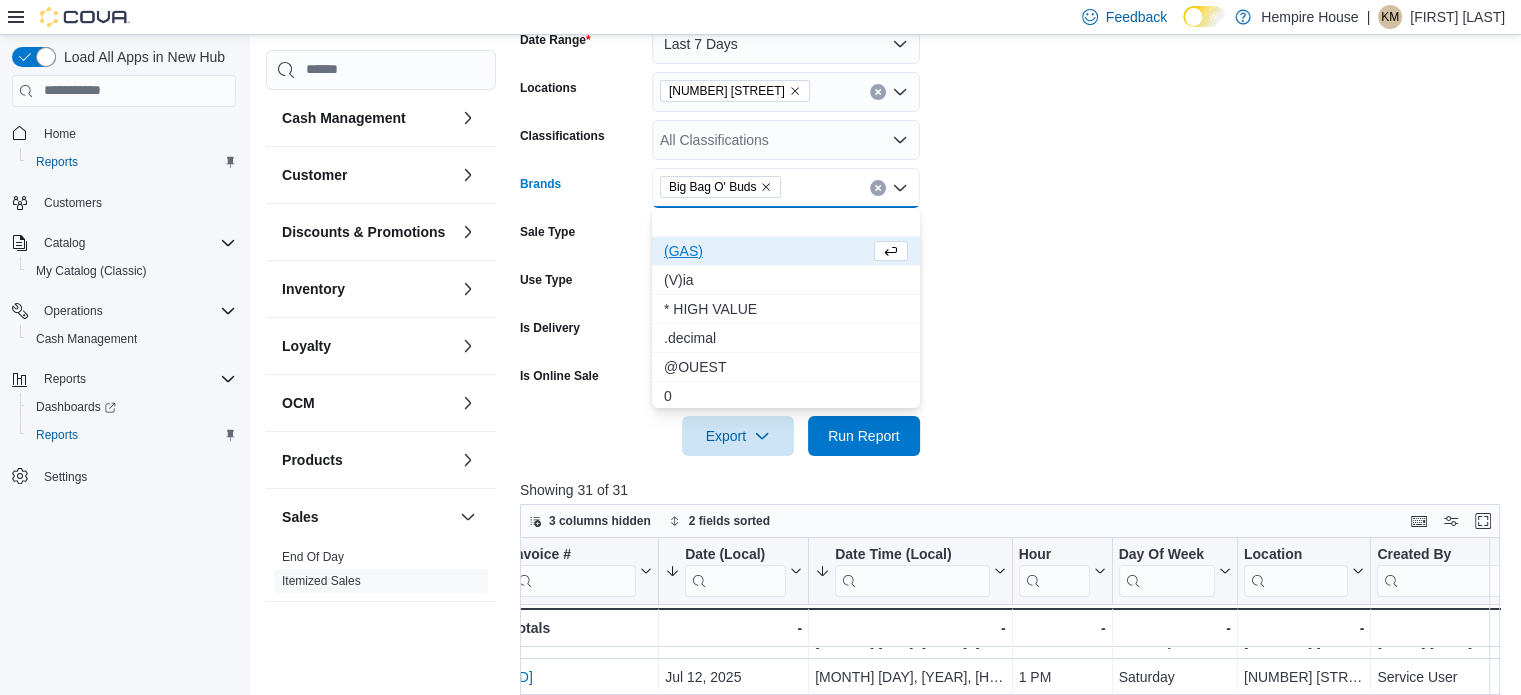click on "Date Range Last 7 Days Locations [NUMBER] [STREET] Classifications All Classifications Brands Big Bag O' Buds Combo box. Selected. Big Bag O' Buds. Press Backspace to delete Big Bag O' Buds. Combo box input. All Brands. Type some text or, to display a list of choices, press Down Arrow. To exit the list of choices, press Escape. Sale Type All Use Type All Is Delivery All Is Online Sale All Export  Run Report" at bounding box center (1015, 228) 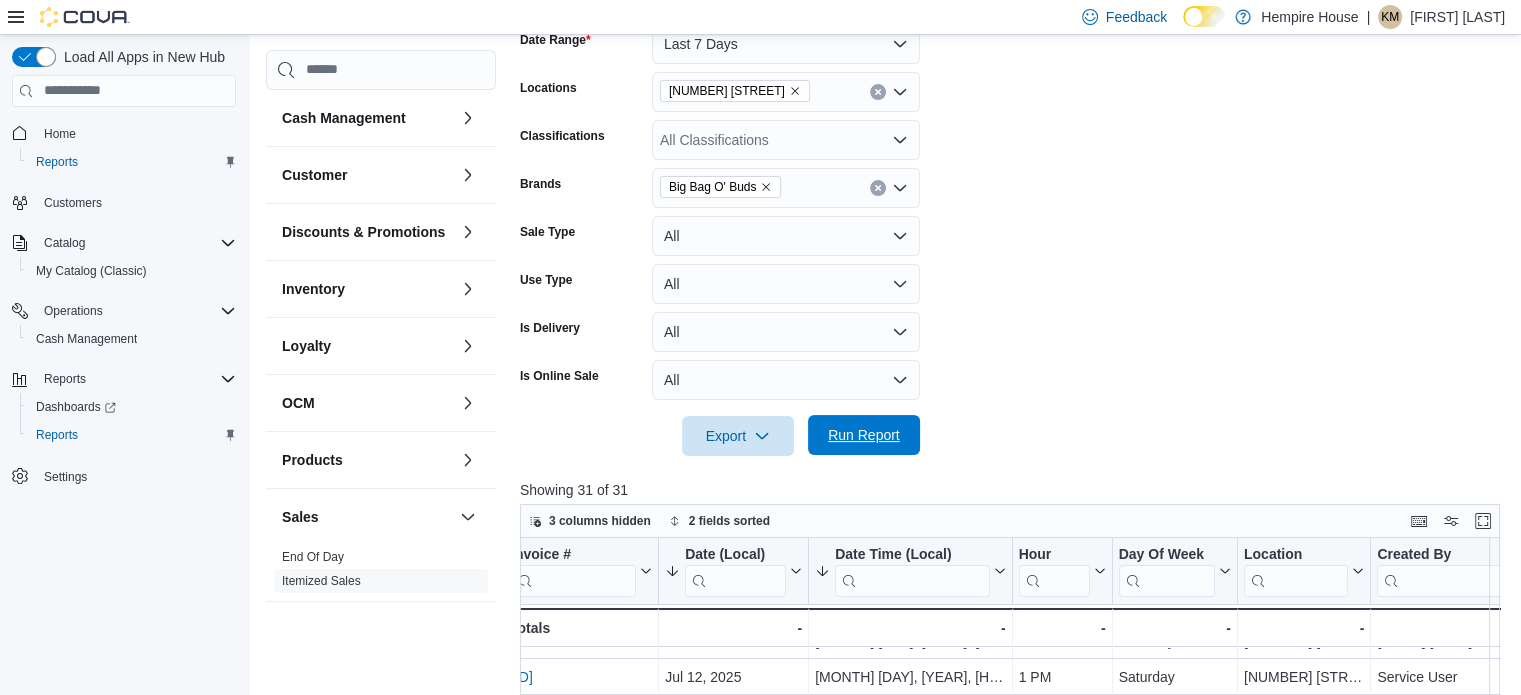 click on "Run Report" at bounding box center [864, 435] 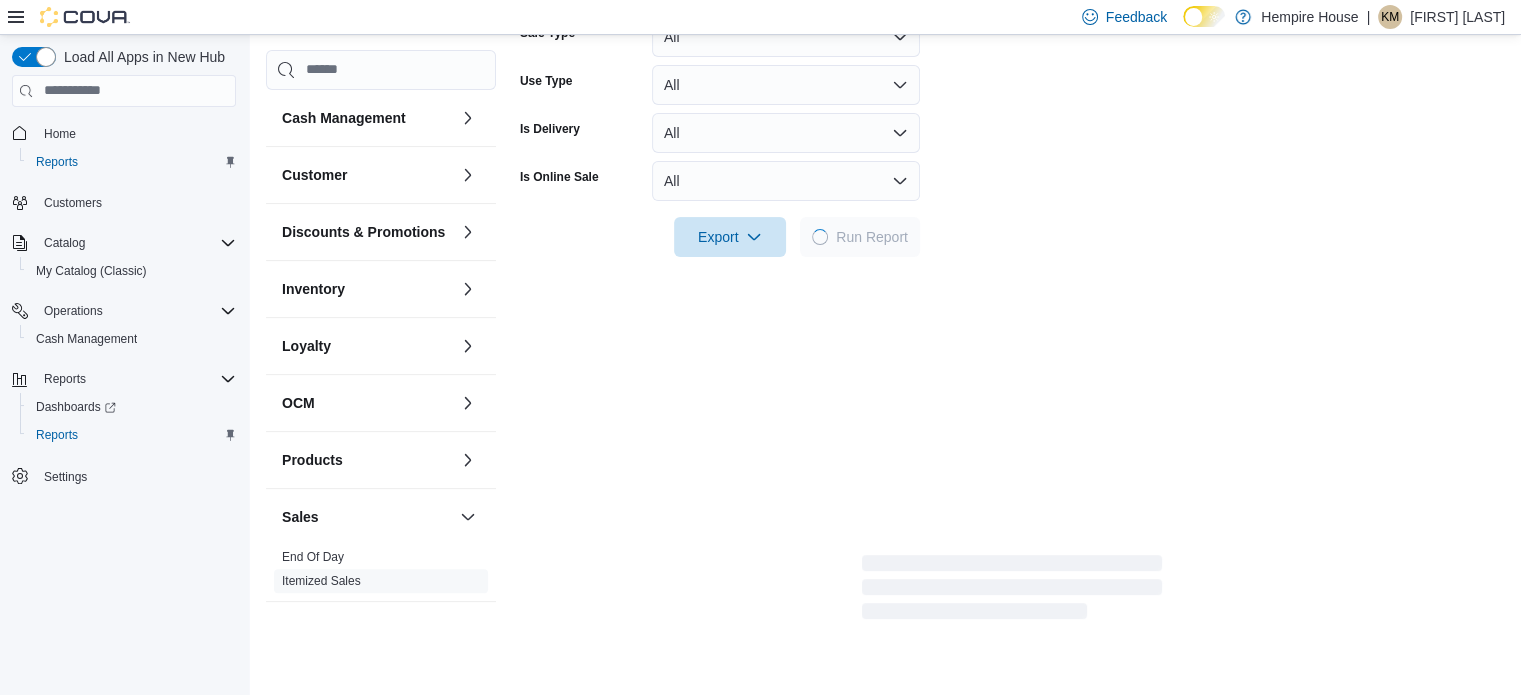 scroll, scrollTop: 621, scrollLeft: 0, axis: vertical 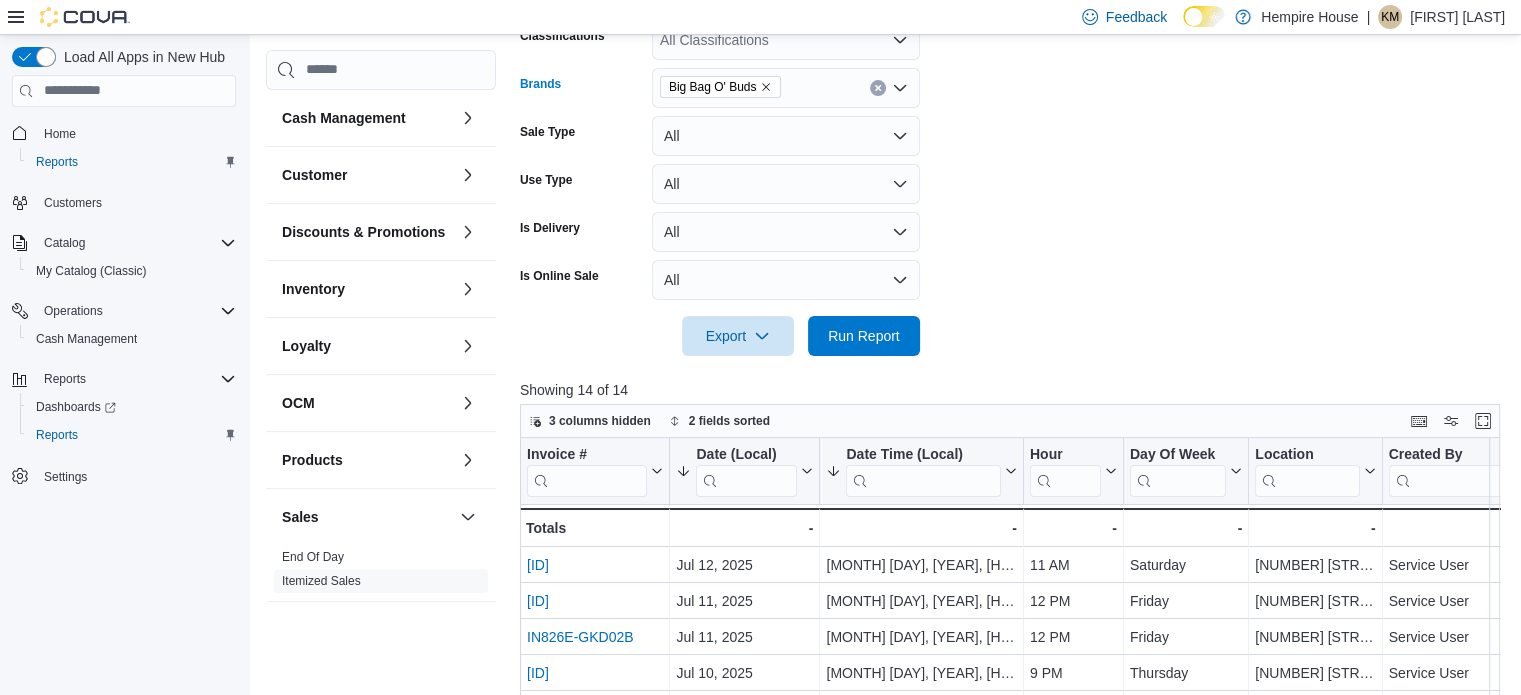 click 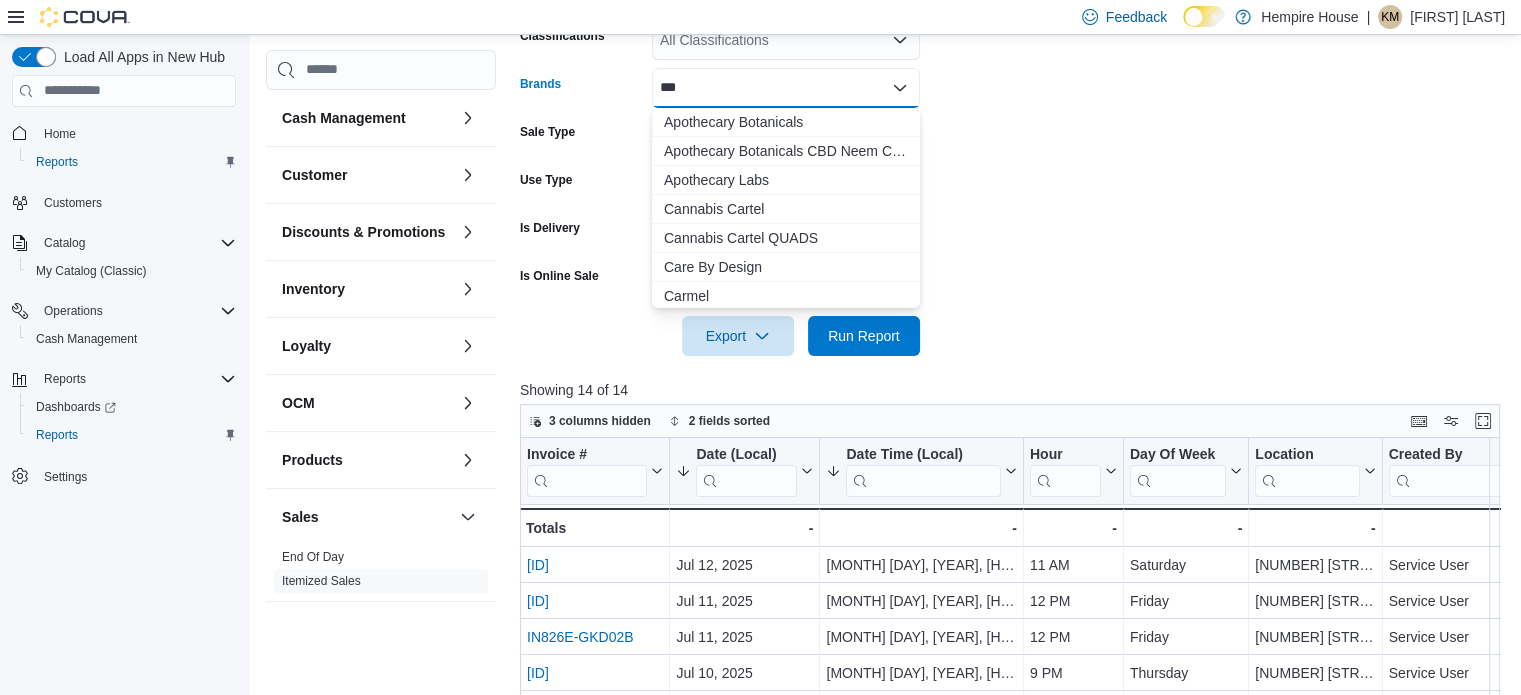 type on "****" 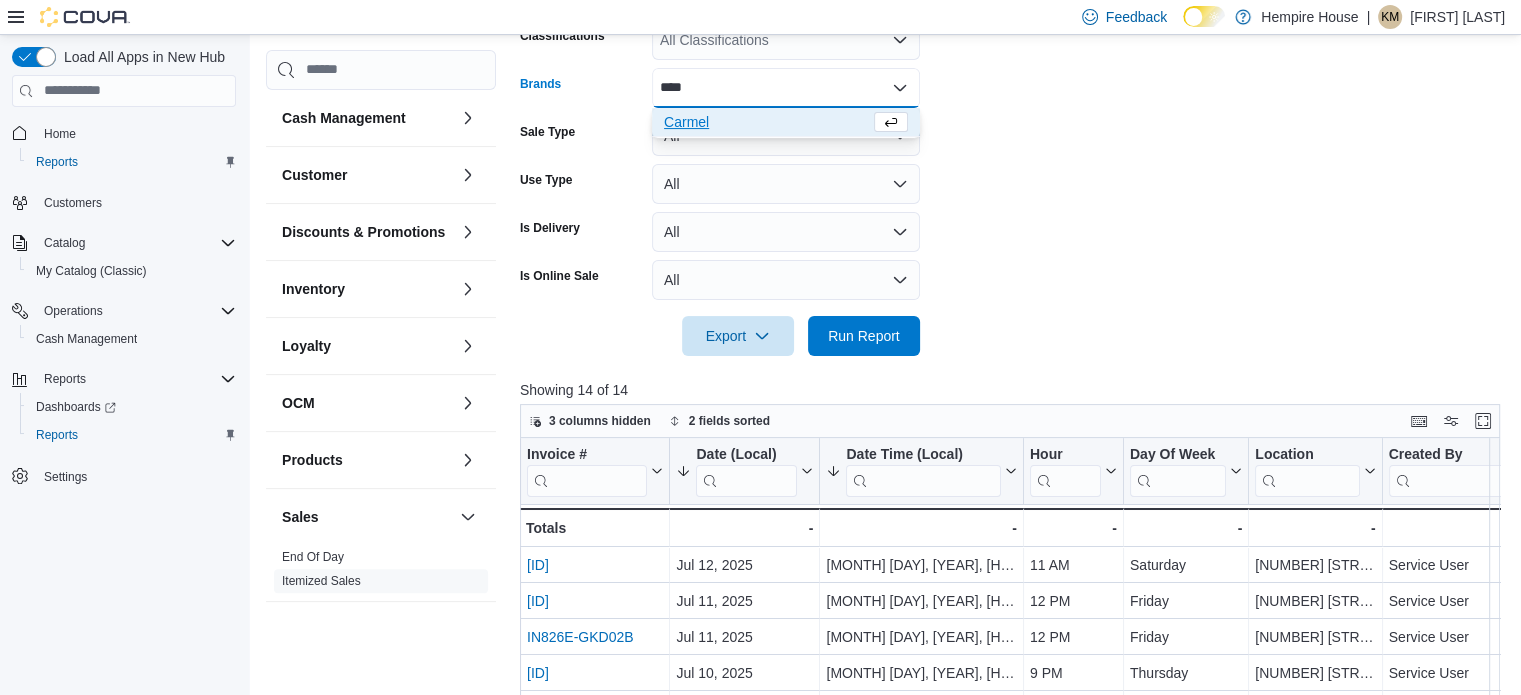 type 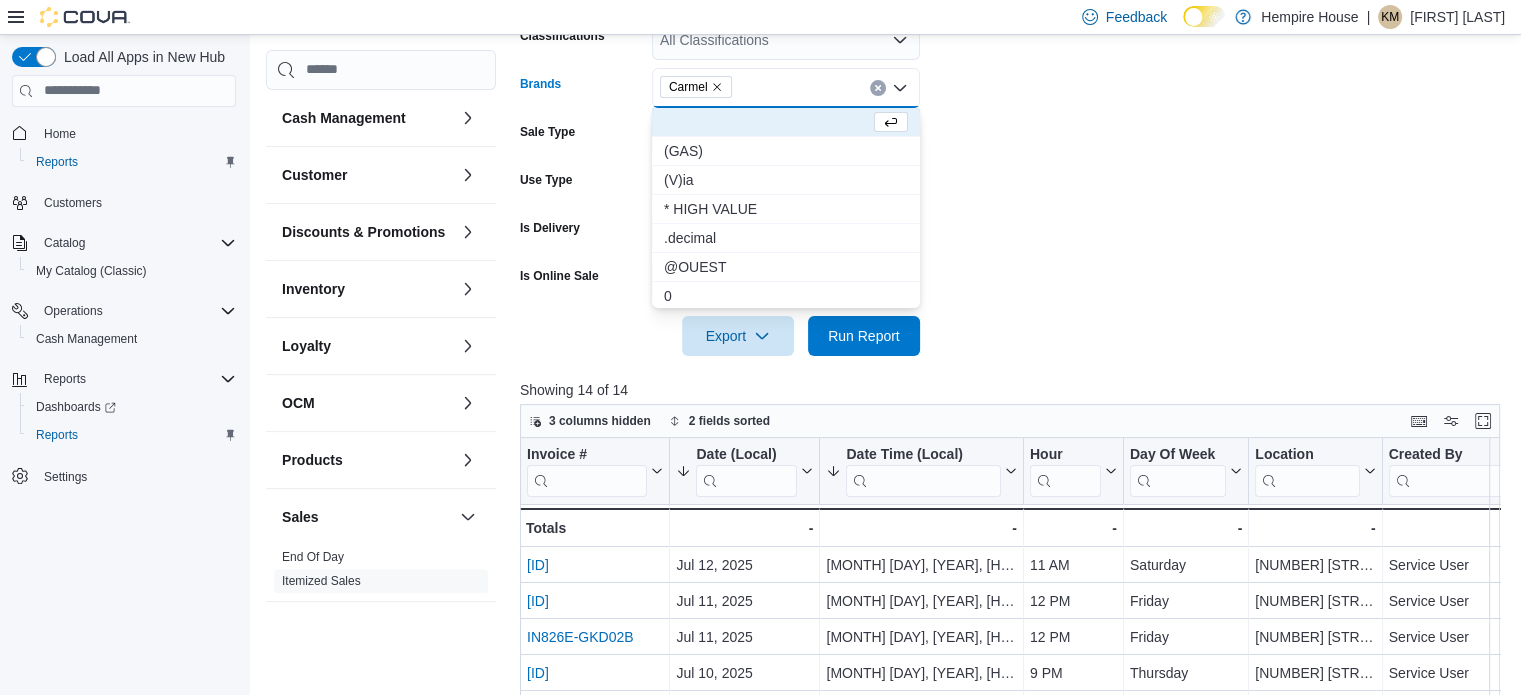 click on "Date Range Last 7 Days Locations [NUMBER] [STREET] Classifications All Classifications Brands Carmel Combo box. Selected. Carmel. Press Backspace to delete Carmel. Combo box input. All Brands. Type some text or, to display a list of choices, press Down Arrow. To exit the list of choices, press Escape. Sale Type All Use Type All Is Delivery All Is Online Sale All Export  Run Report" at bounding box center [1015, 128] 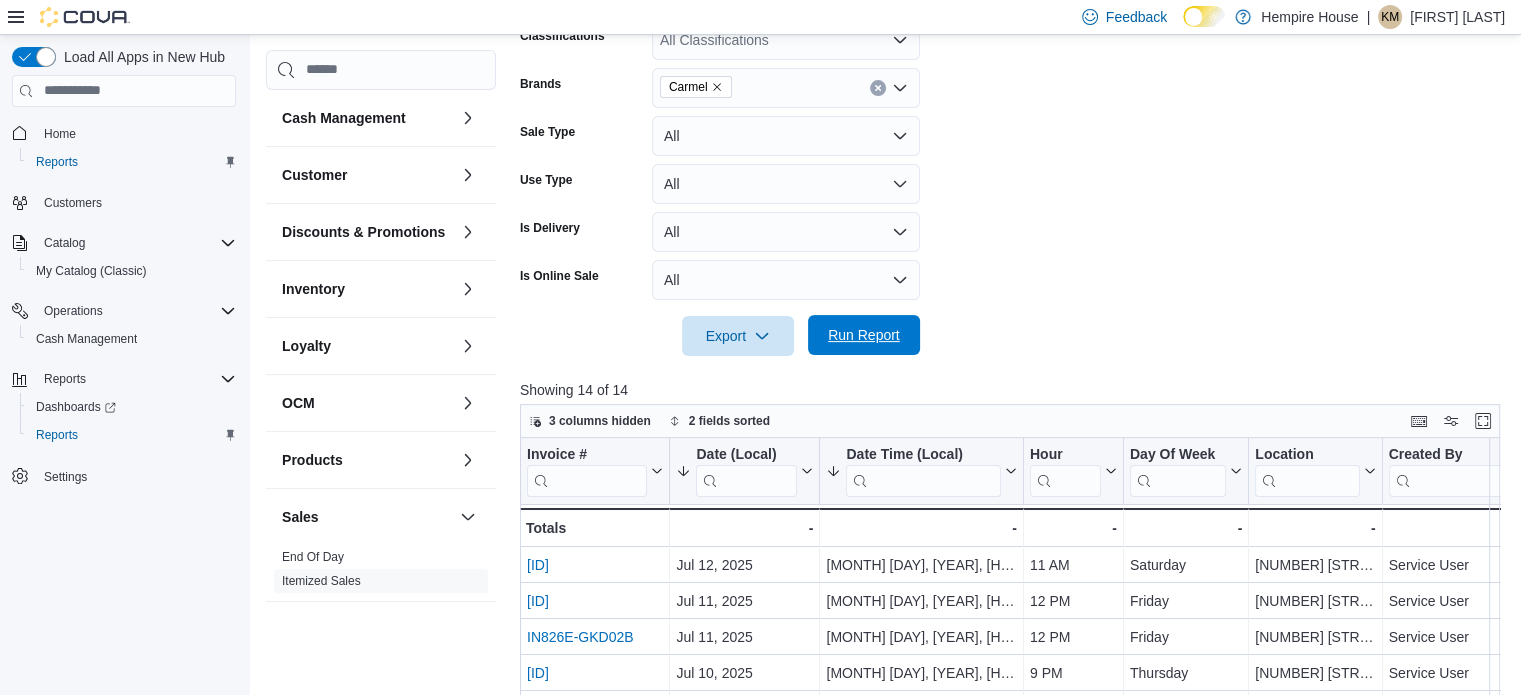 click on "Run Report" at bounding box center (864, 335) 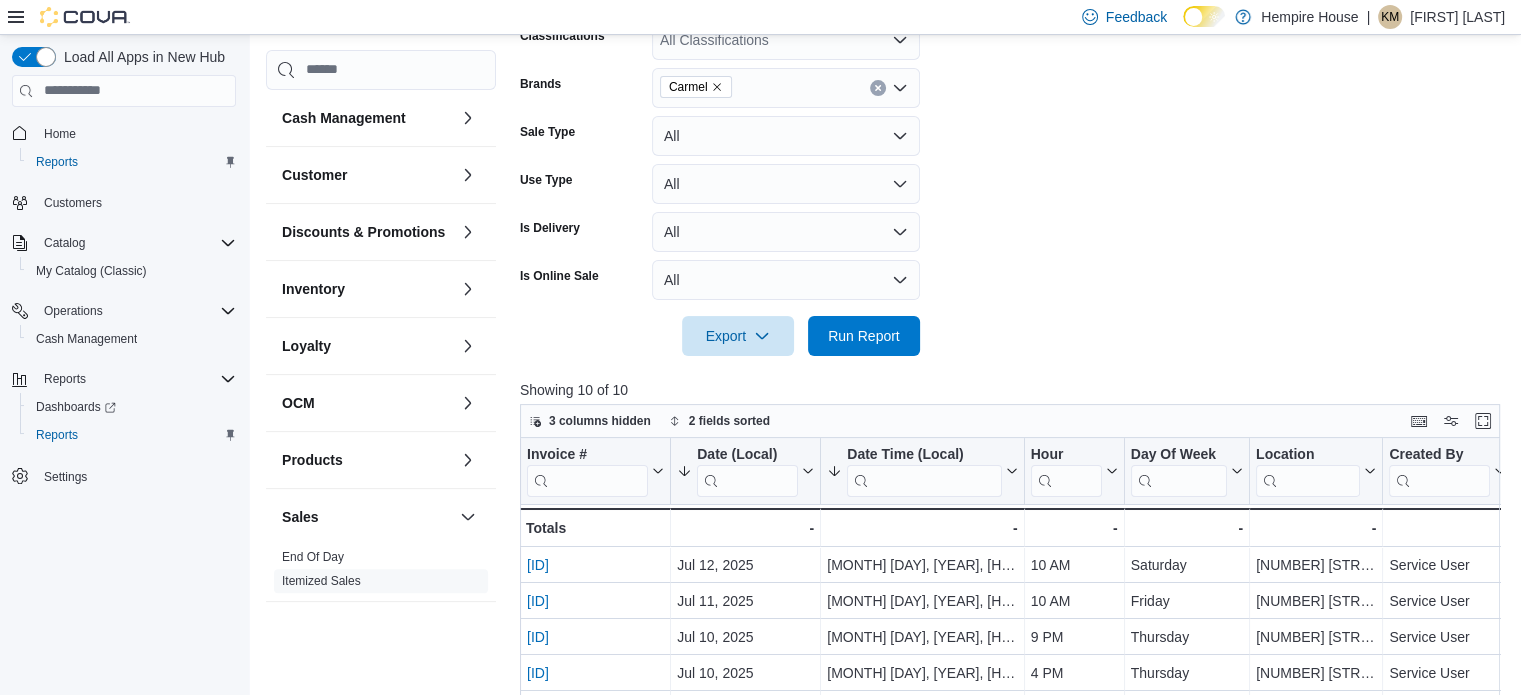 scroll, scrollTop: 701, scrollLeft: 0, axis: vertical 